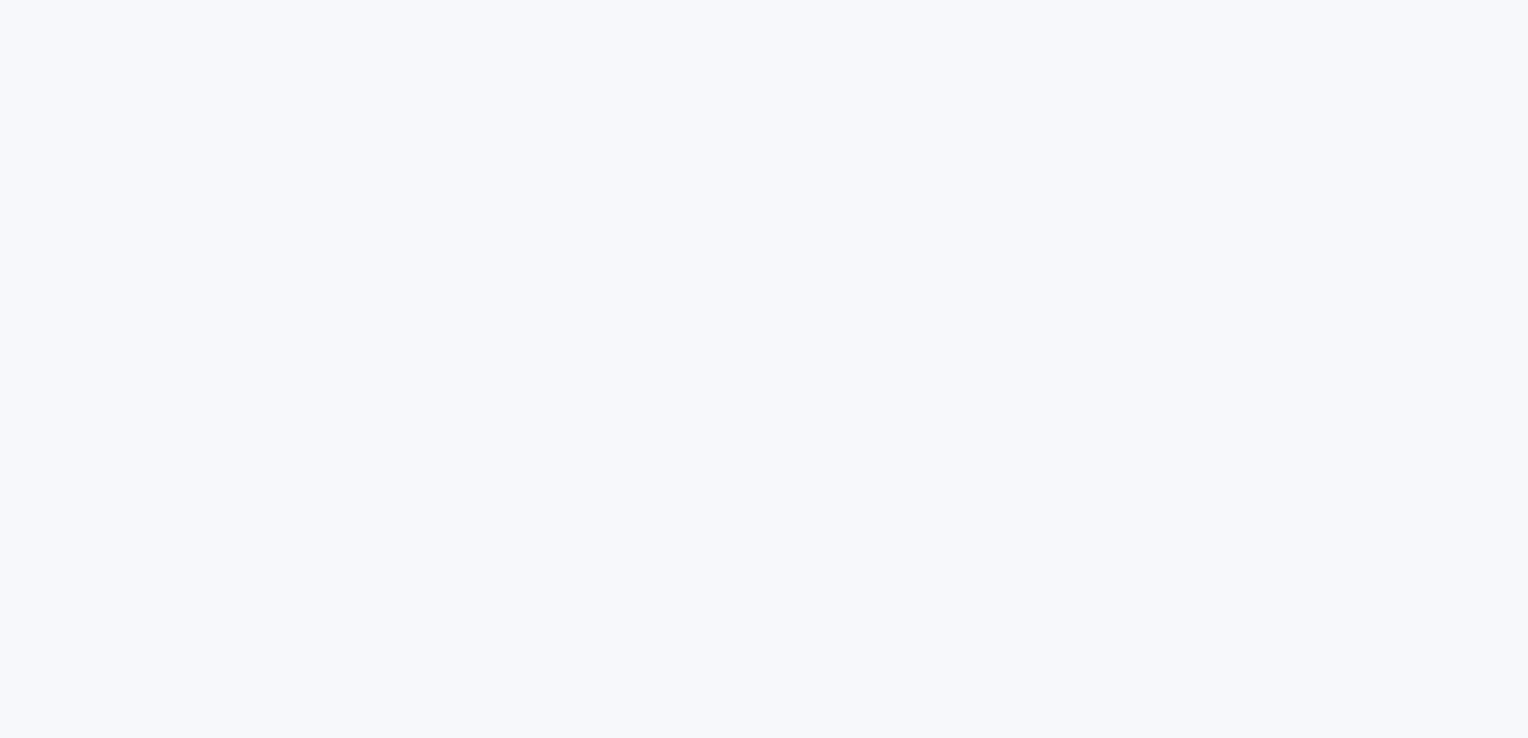 scroll, scrollTop: 0, scrollLeft: 0, axis: both 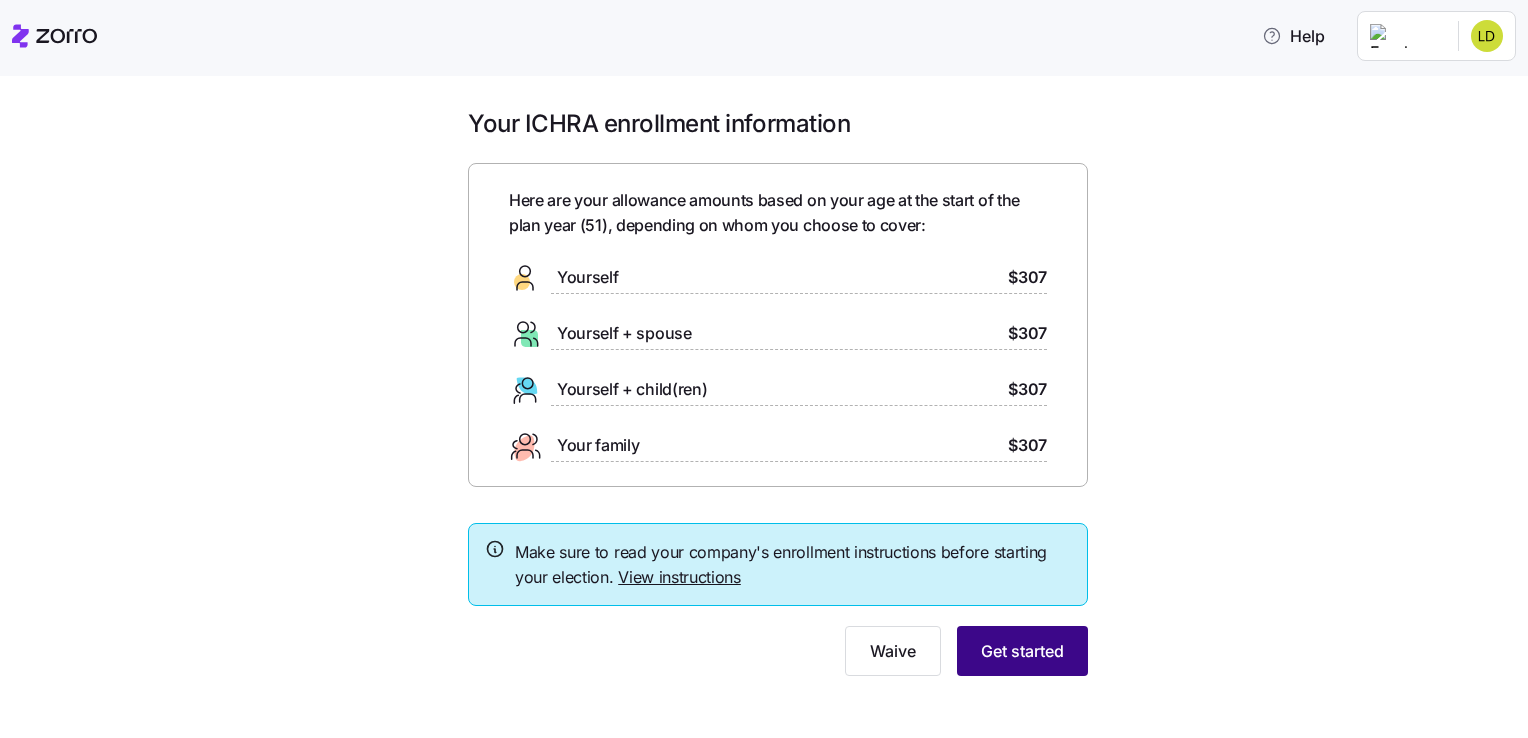 click on "Get started" at bounding box center (1022, 651) 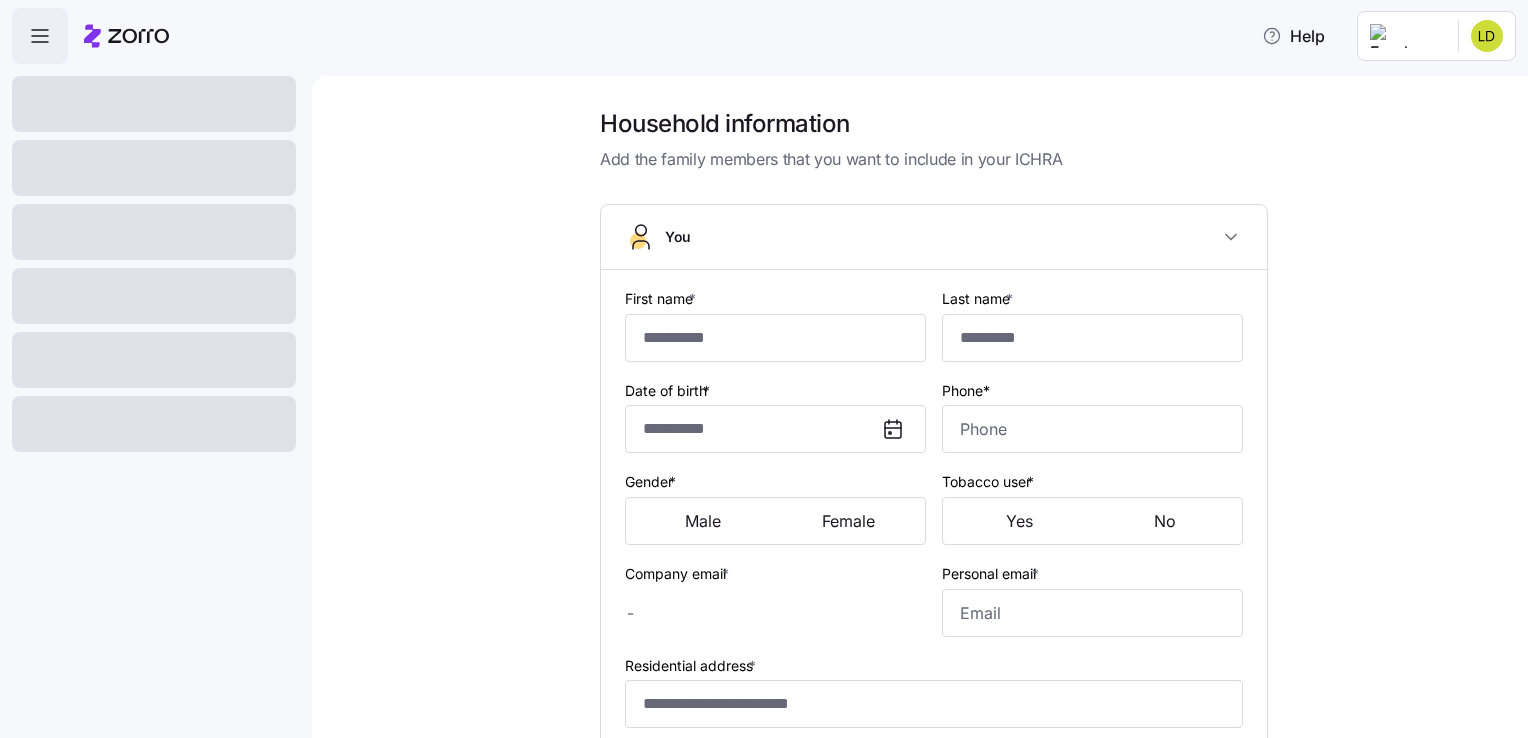type on "********" 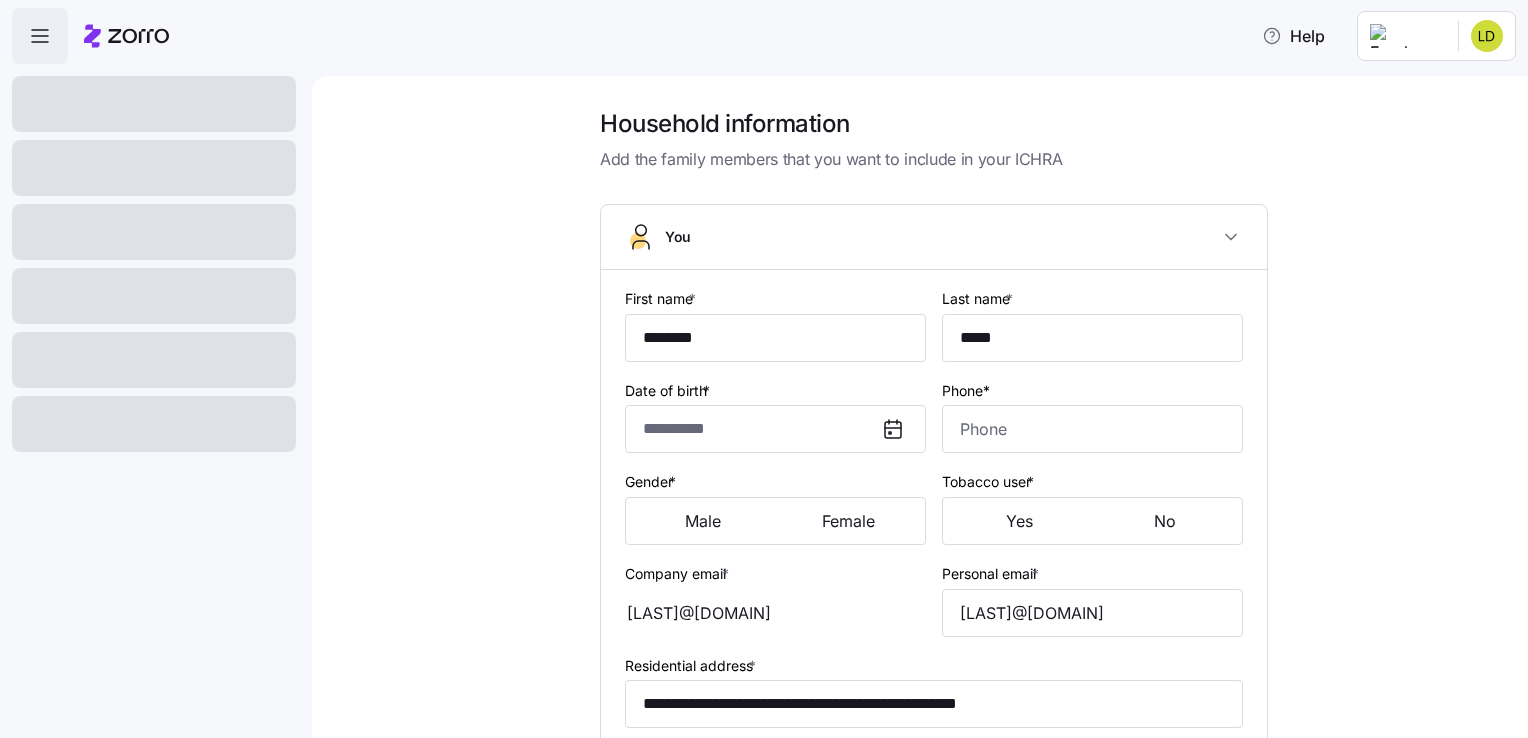 type on "**********" 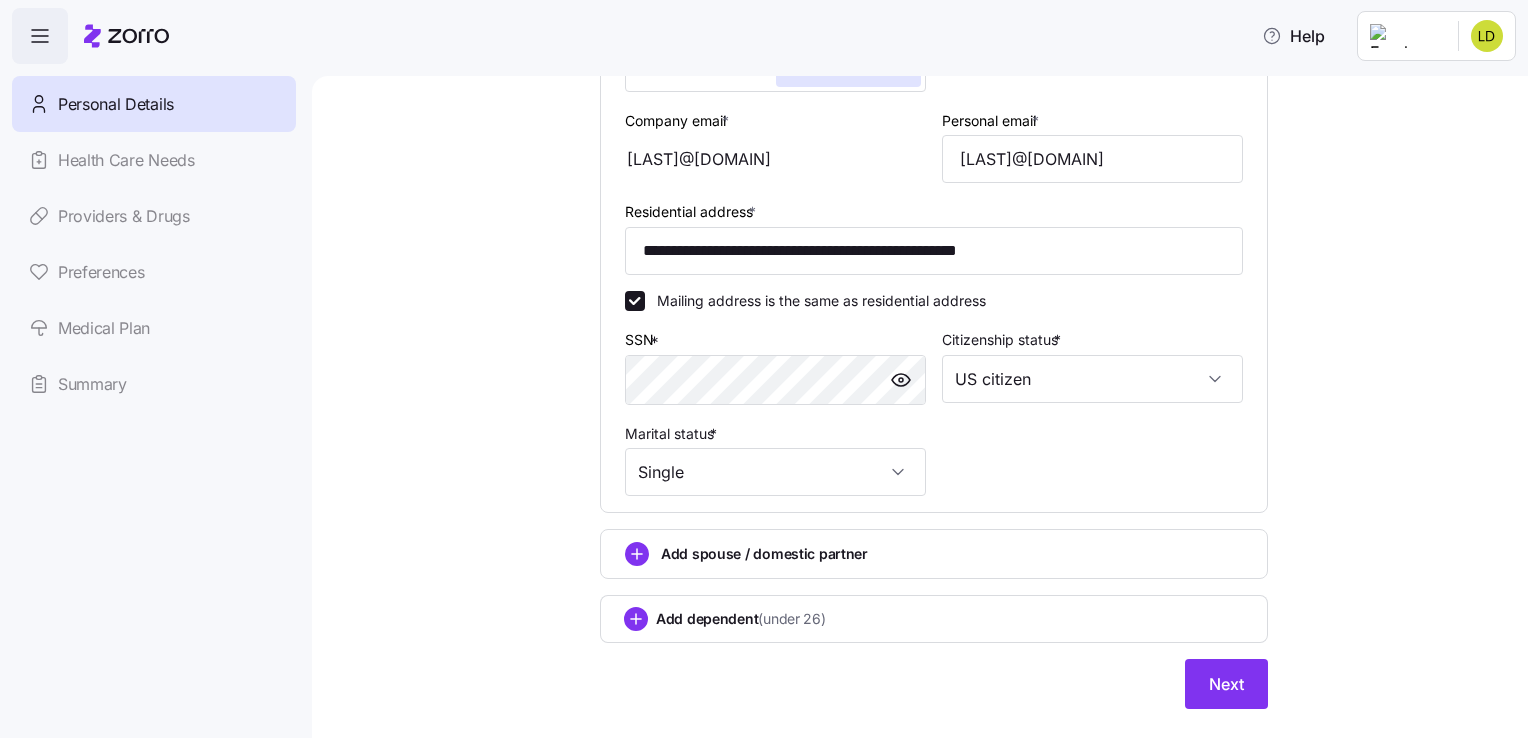 scroll, scrollTop: 584, scrollLeft: 0, axis: vertical 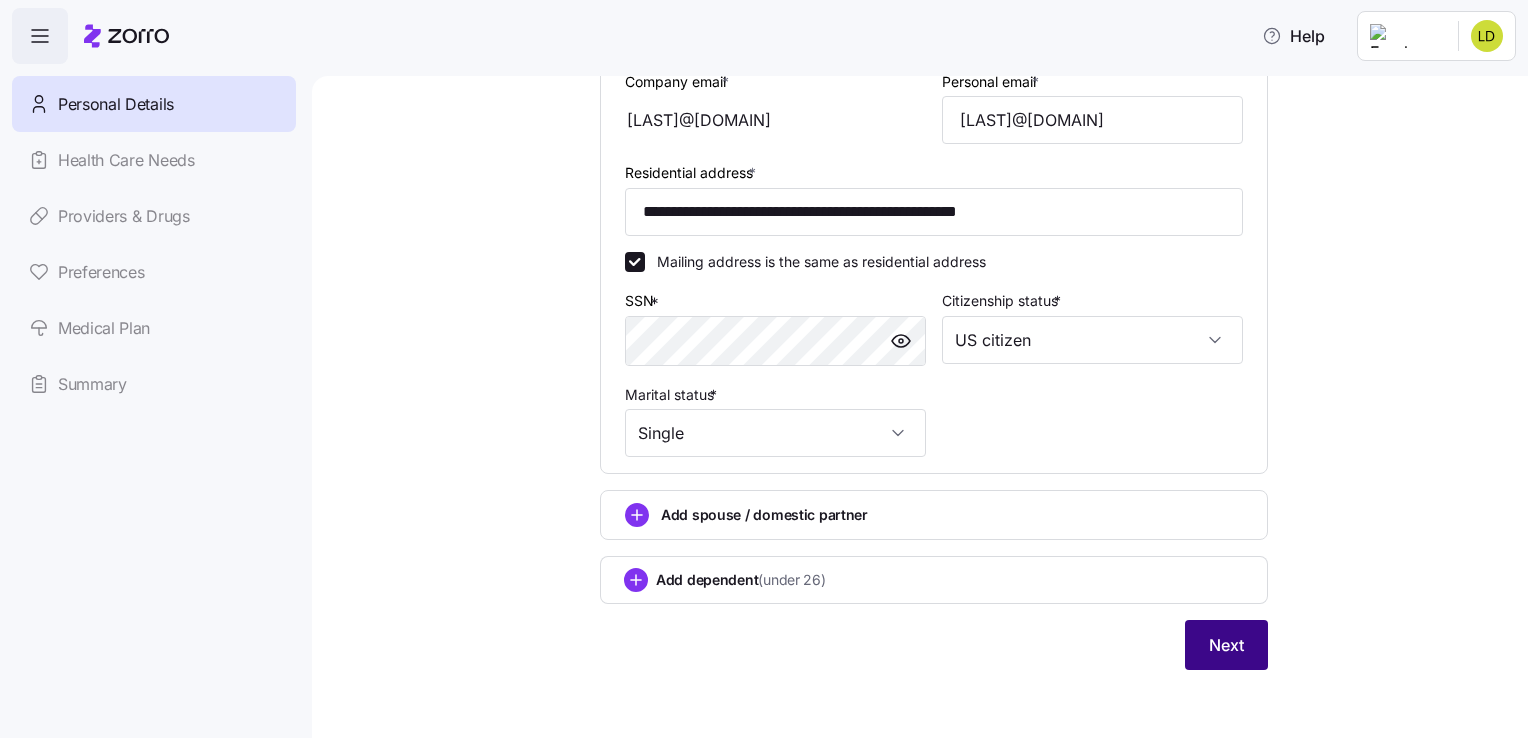 click on "Next" at bounding box center [1226, 645] 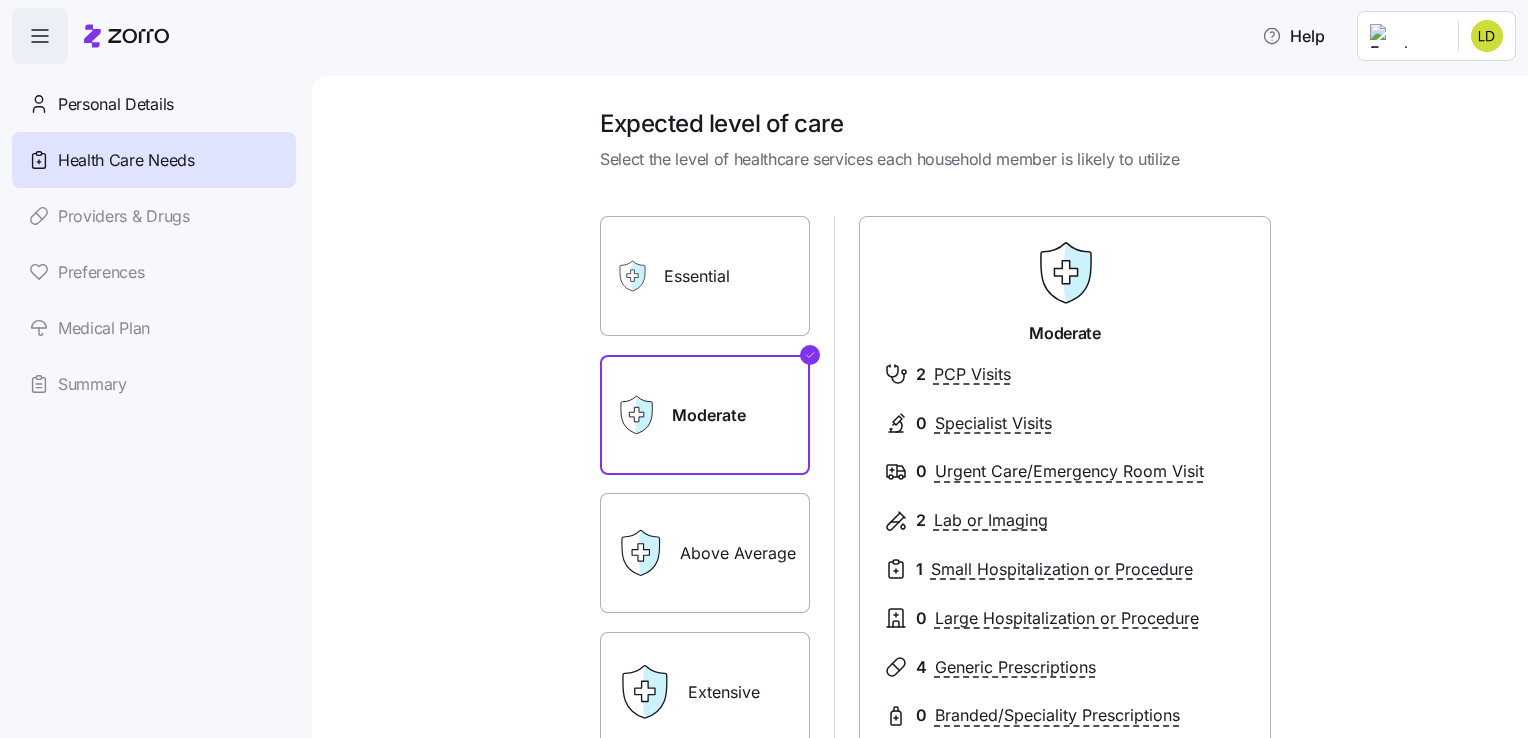 scroll, scrollTop: 270, scrollLeft: 0, axis: vertical 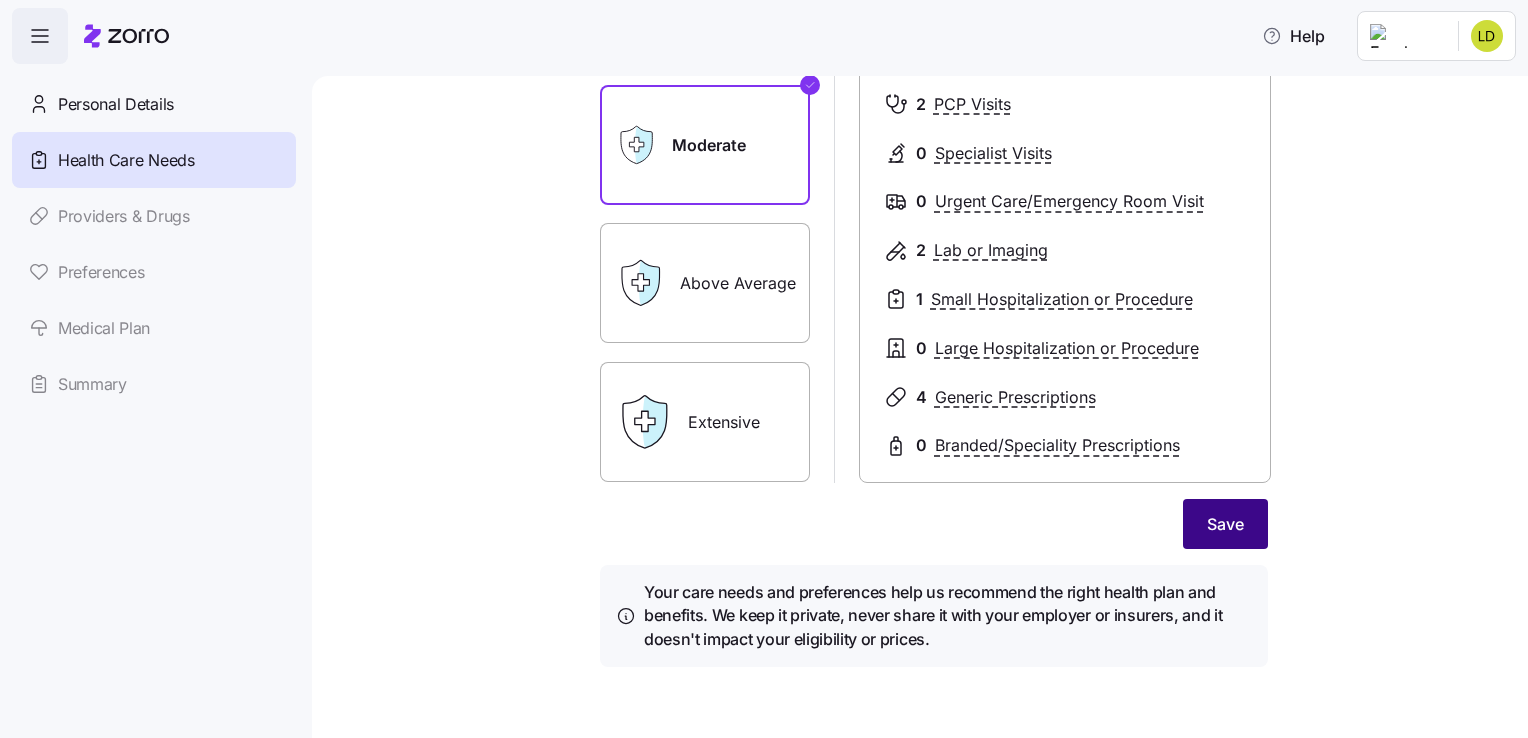 click on "Save" at bounding box center [1225, 524] 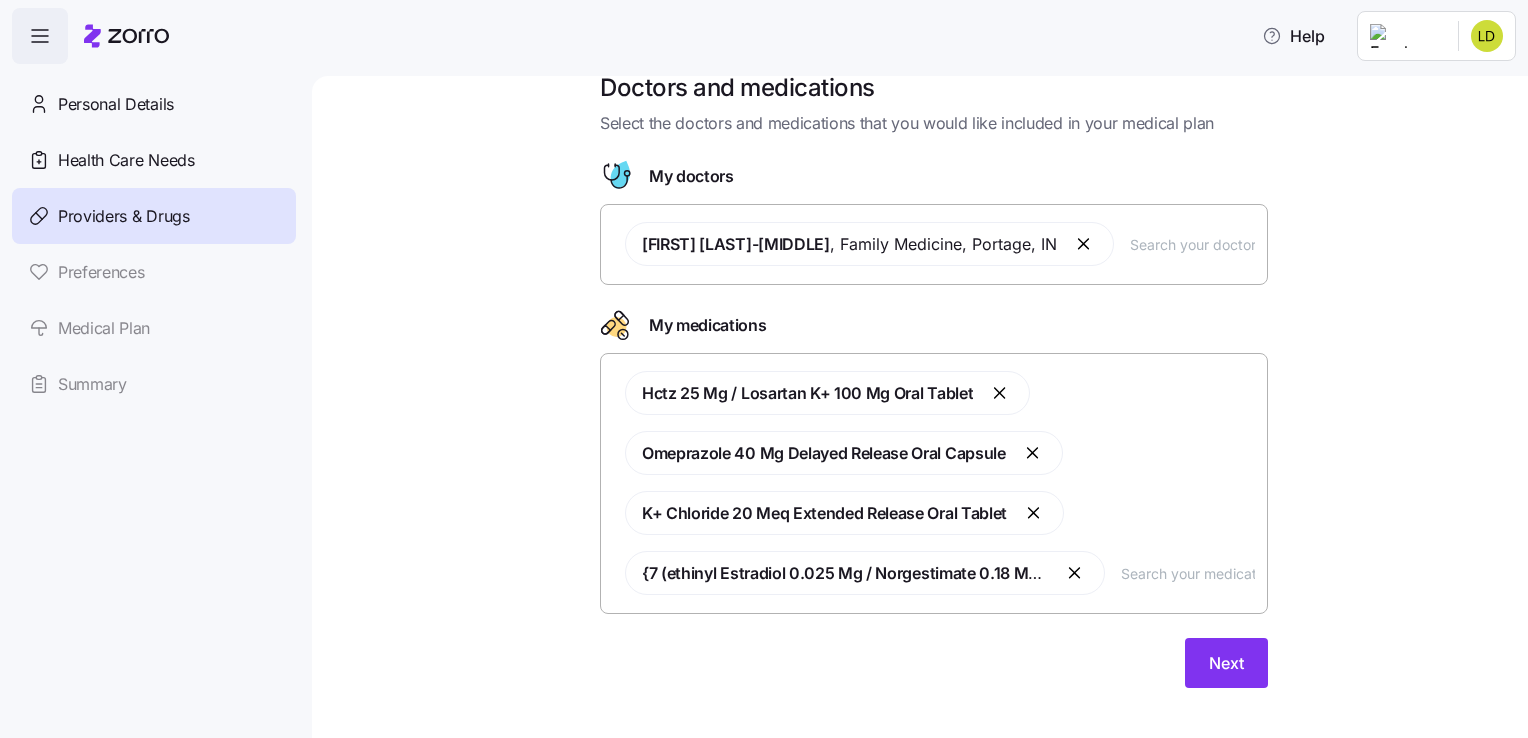 scroll, scrollTop: 56, scrollLeft: 0, axis: vertical 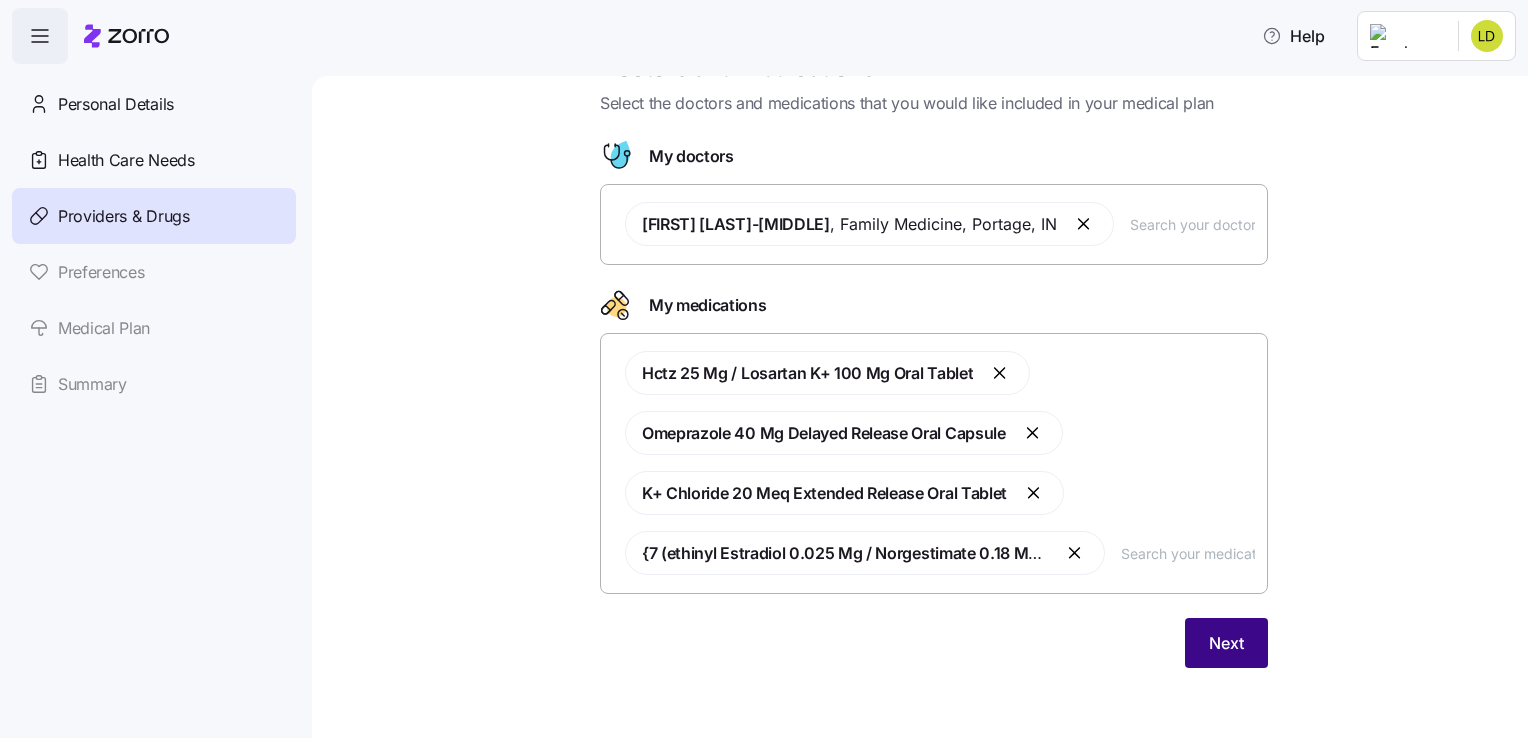 click on "Next" at bounding box center (1226, 643) 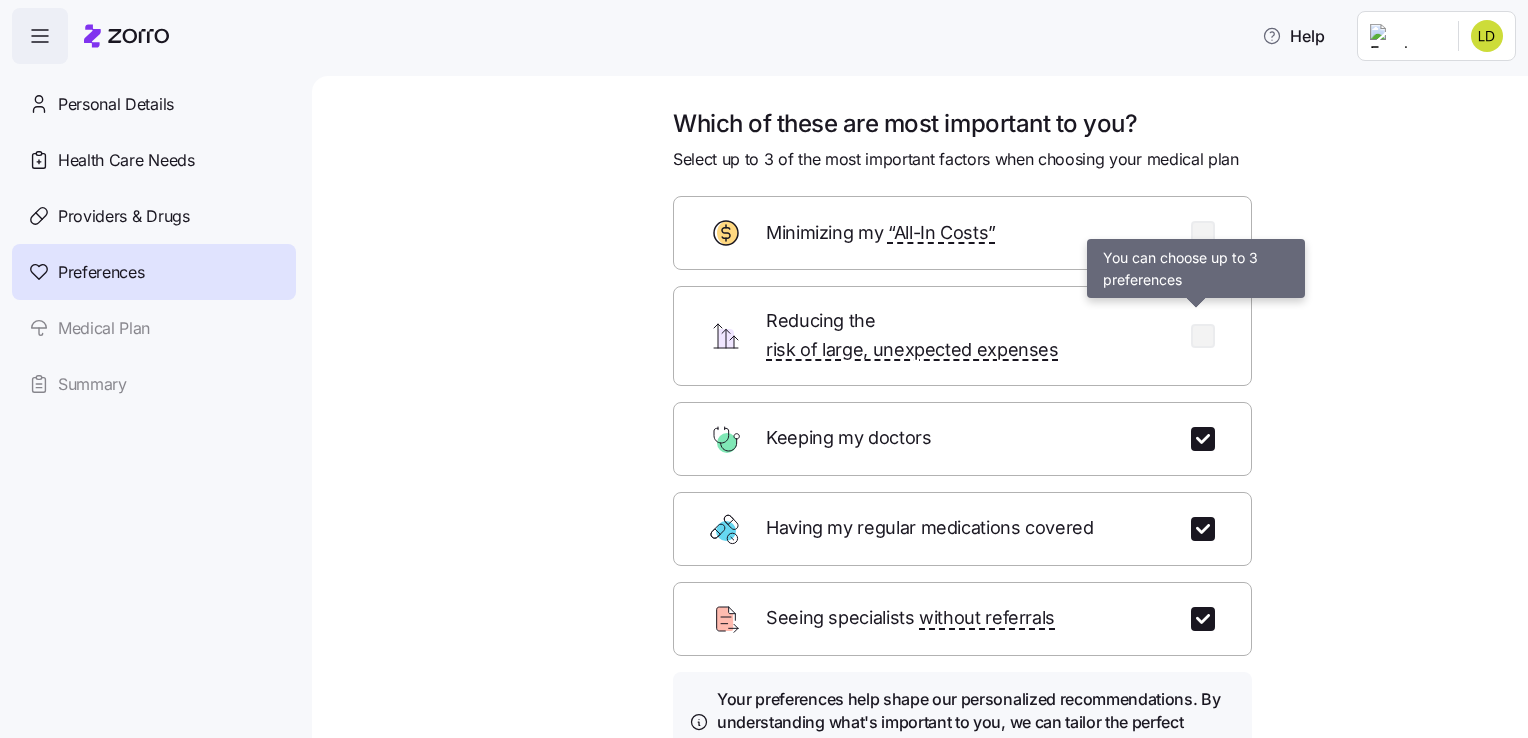 click at bounding box center (1203, 336) 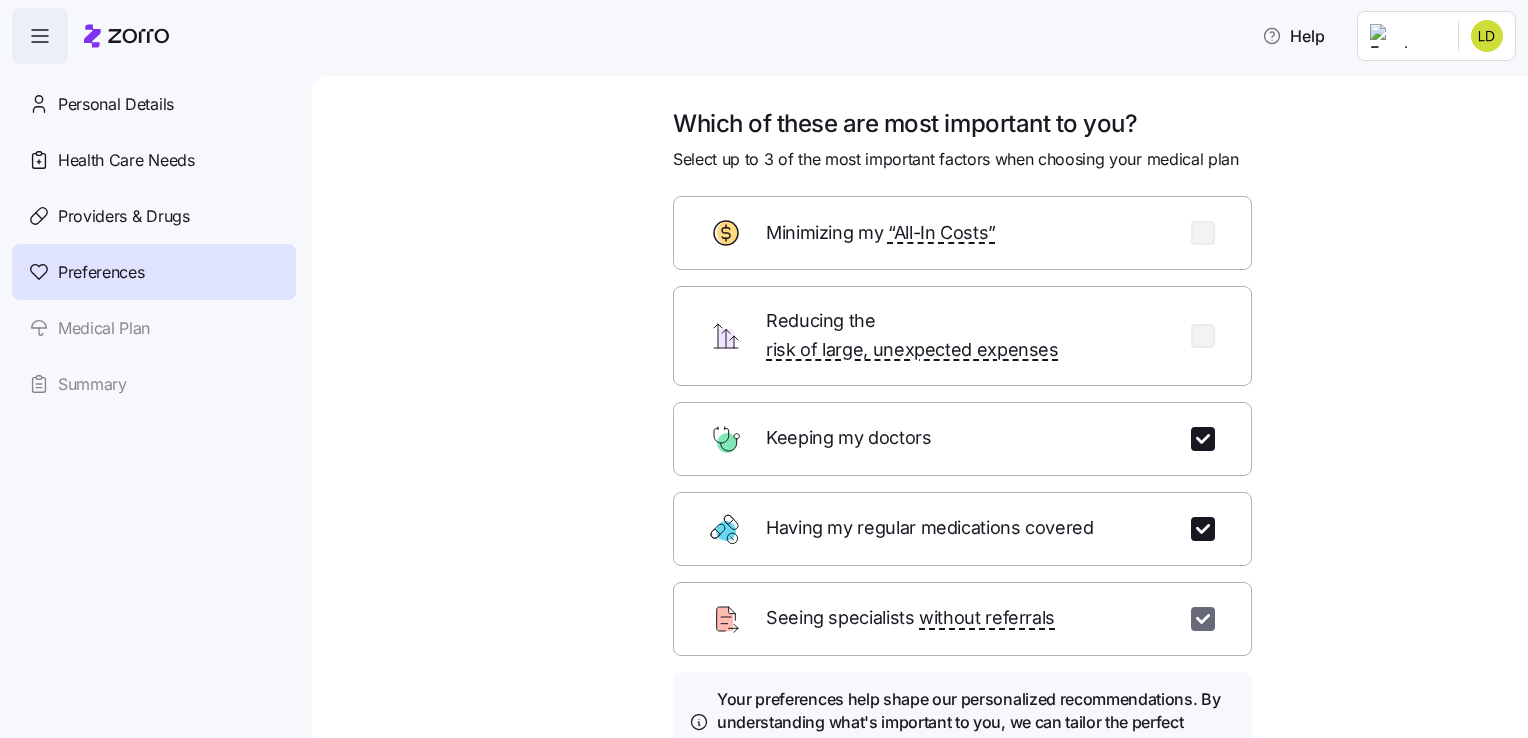 click at bounding box center [1203, 619] 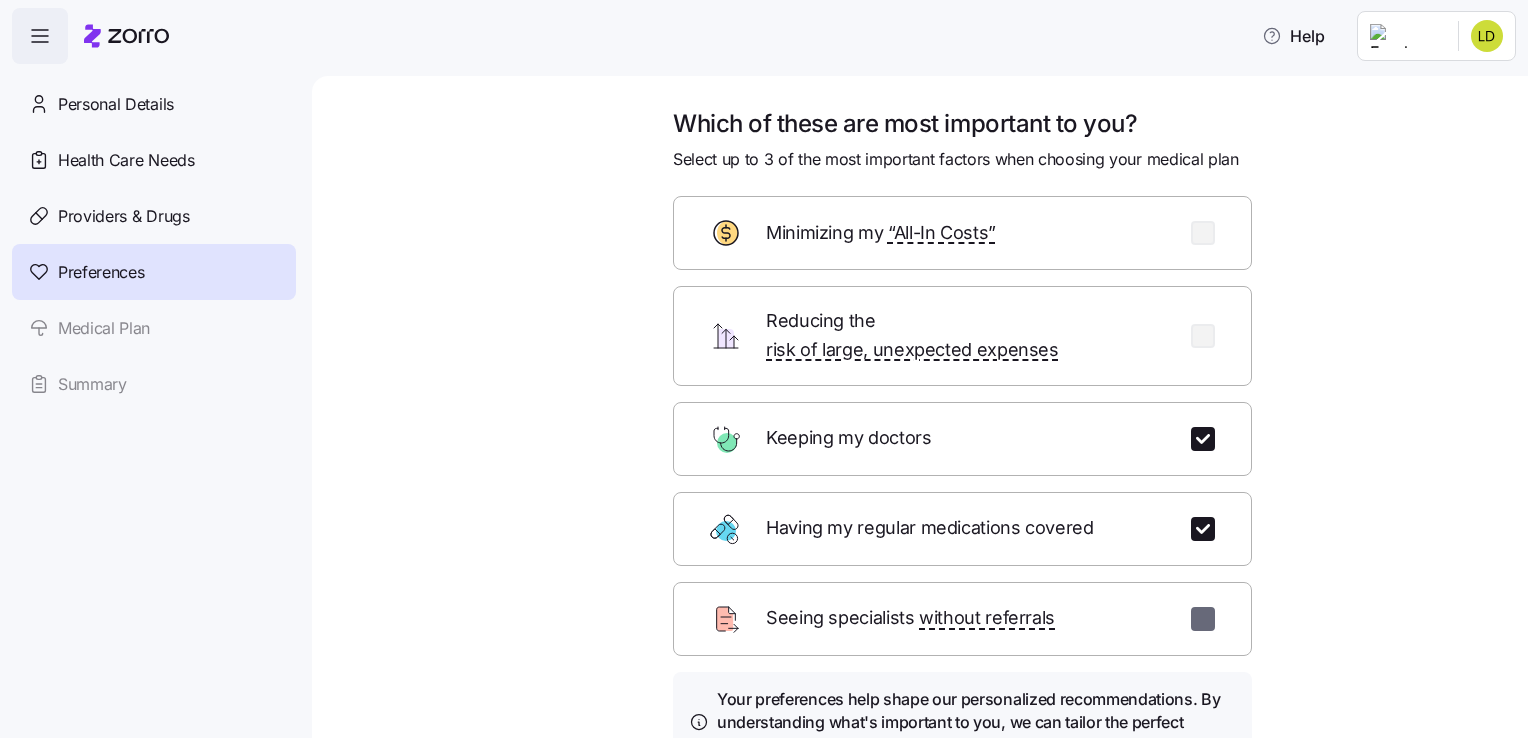 checkbox on "false" 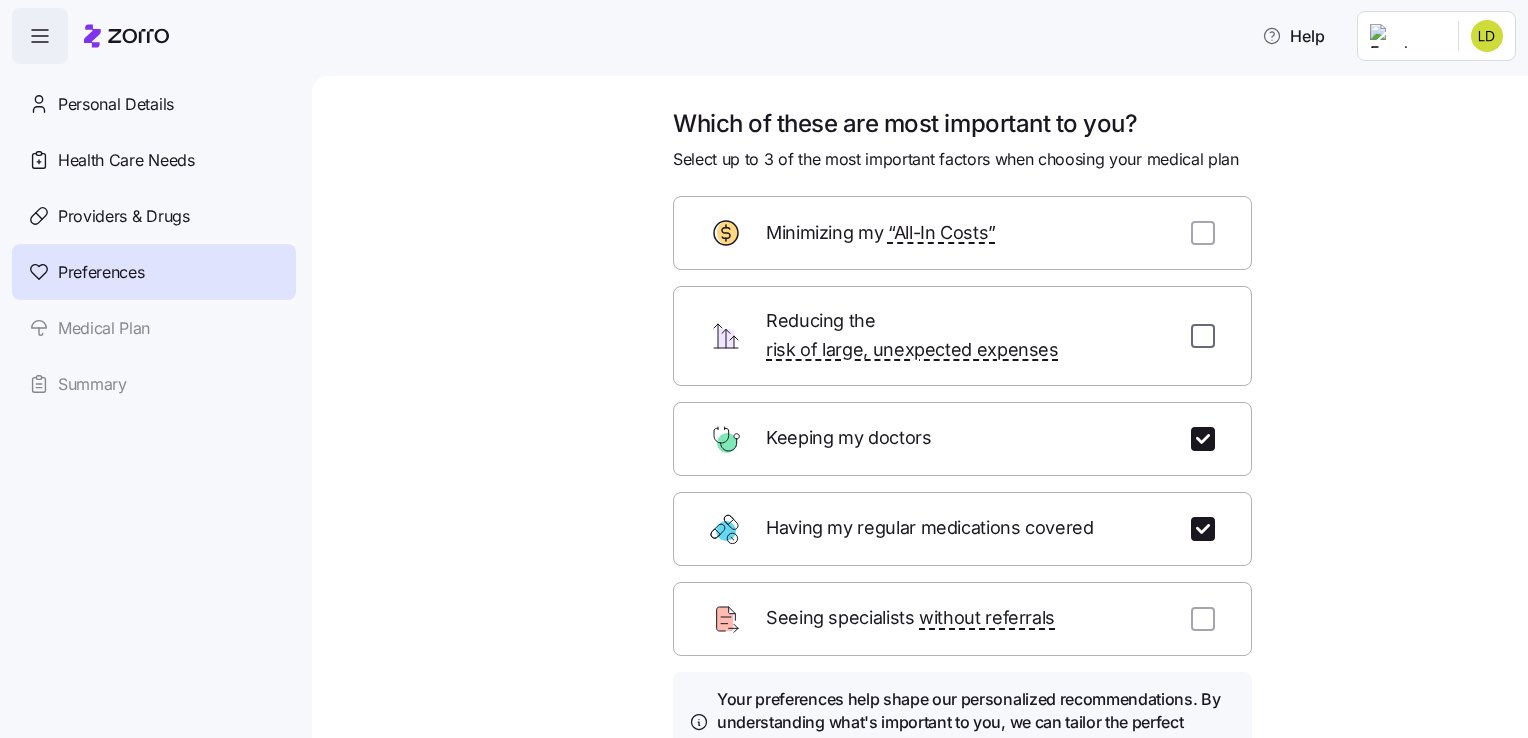 click at bounding box center (1203, 336) 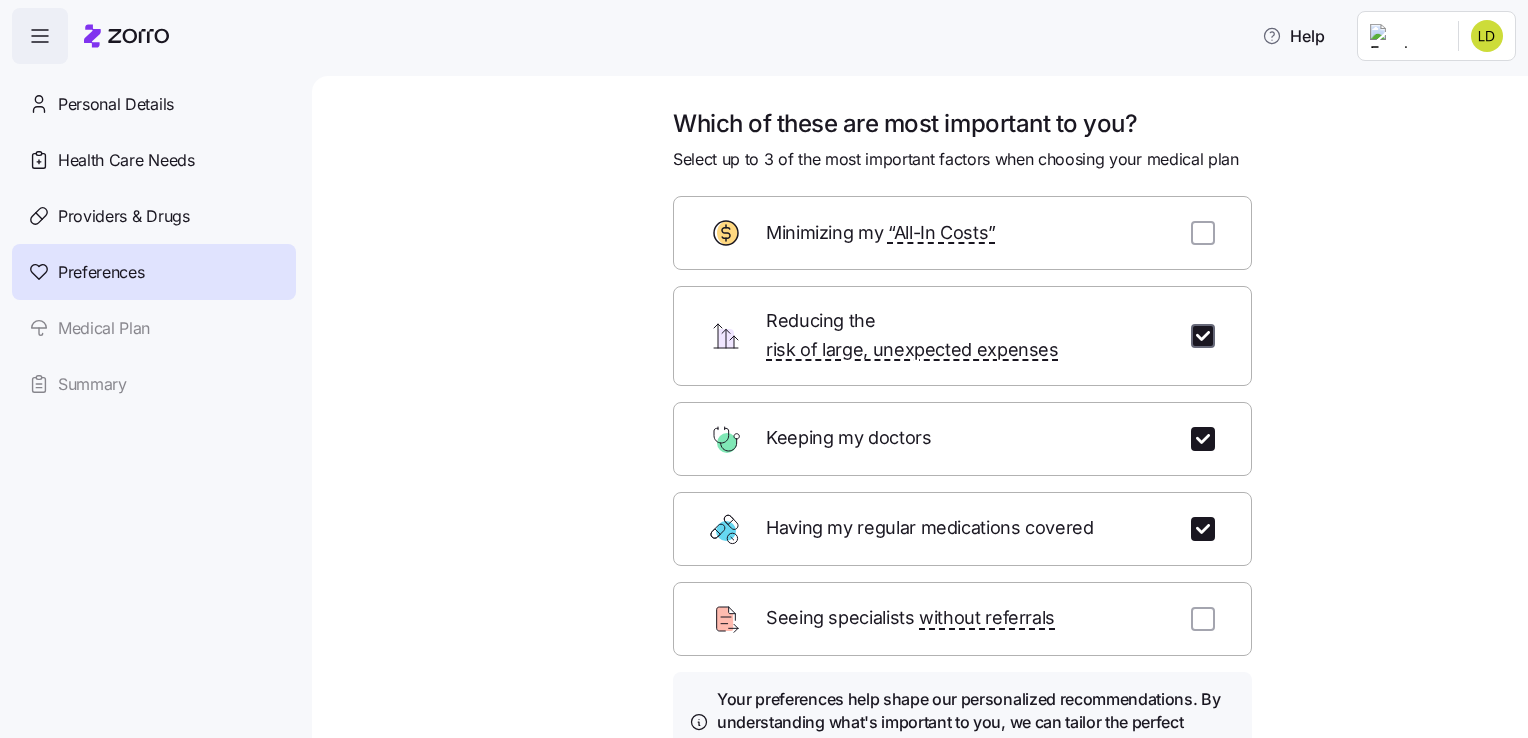 checkbox on "true" 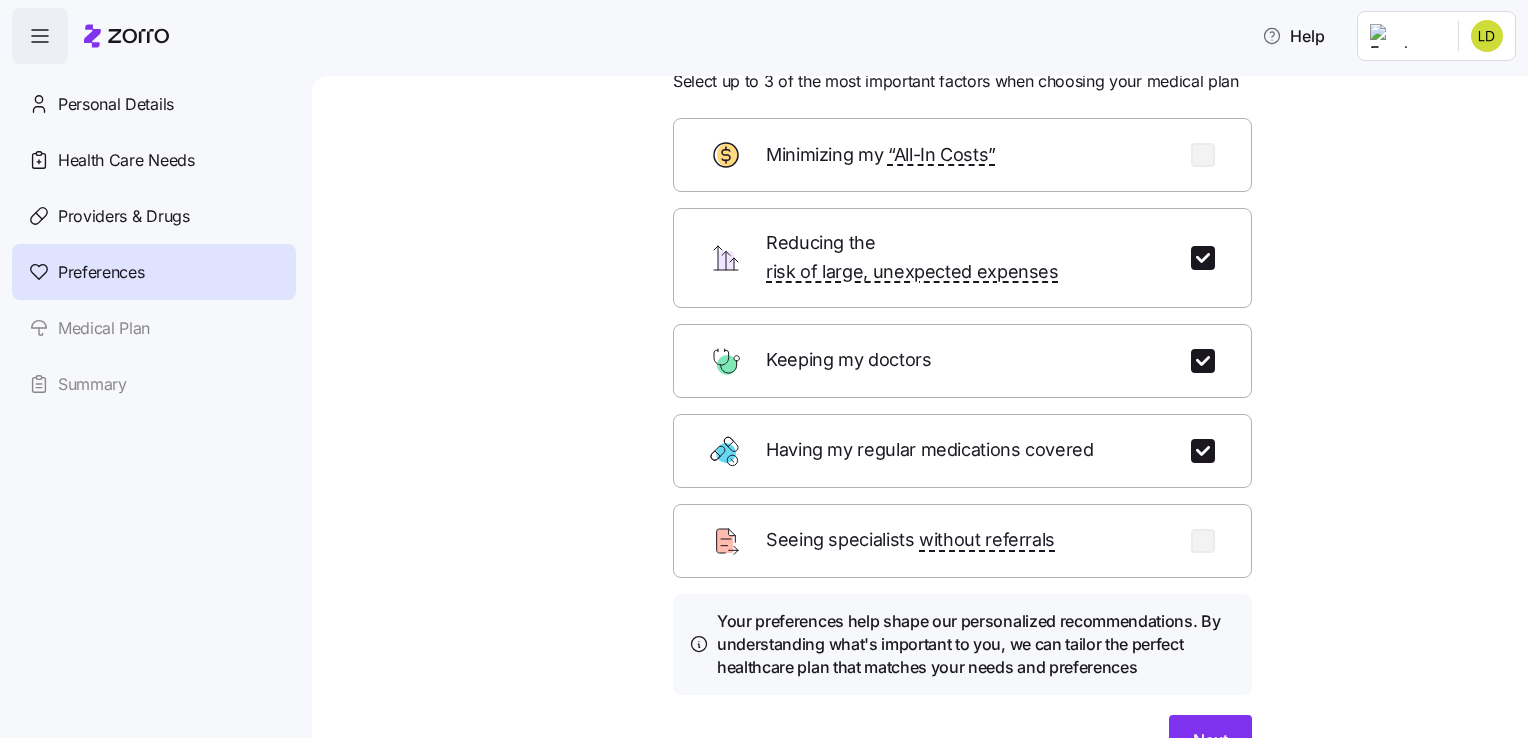 scroll, scrollTop: 173, scrollLeft: 0, axis: vertical 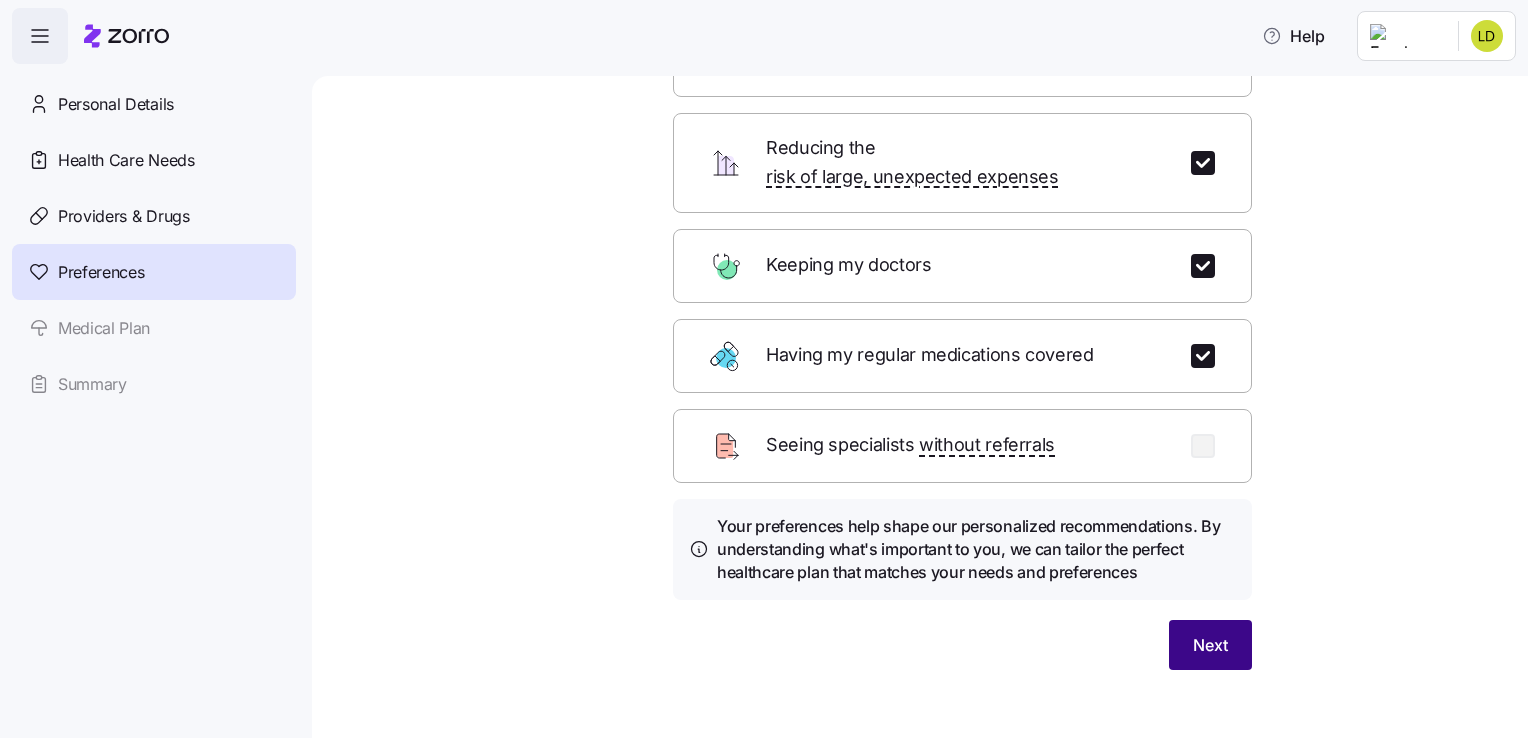 click on "Next" at bounding box center [1210, 645] 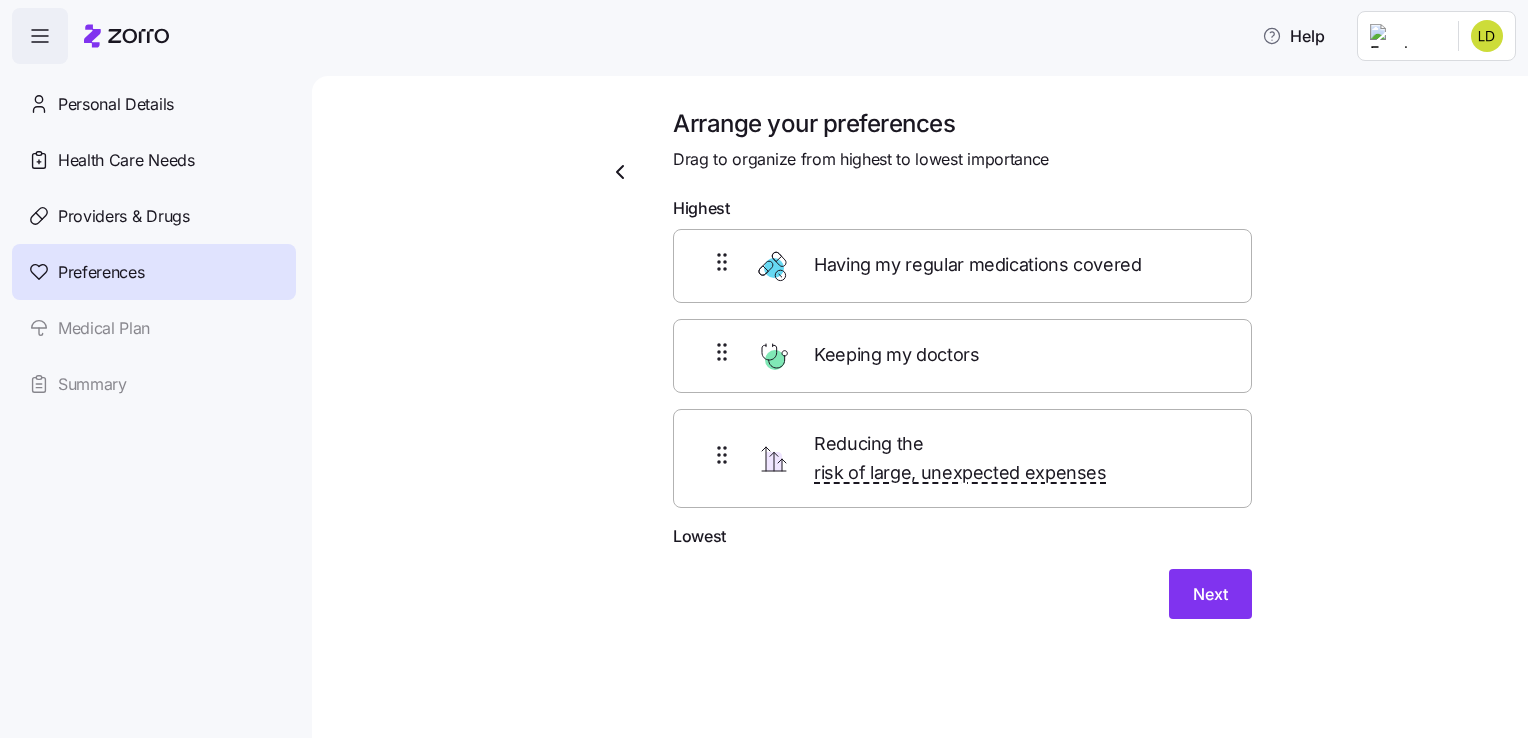click on "Having my regular medications covered" at bounding box center (962, 266) 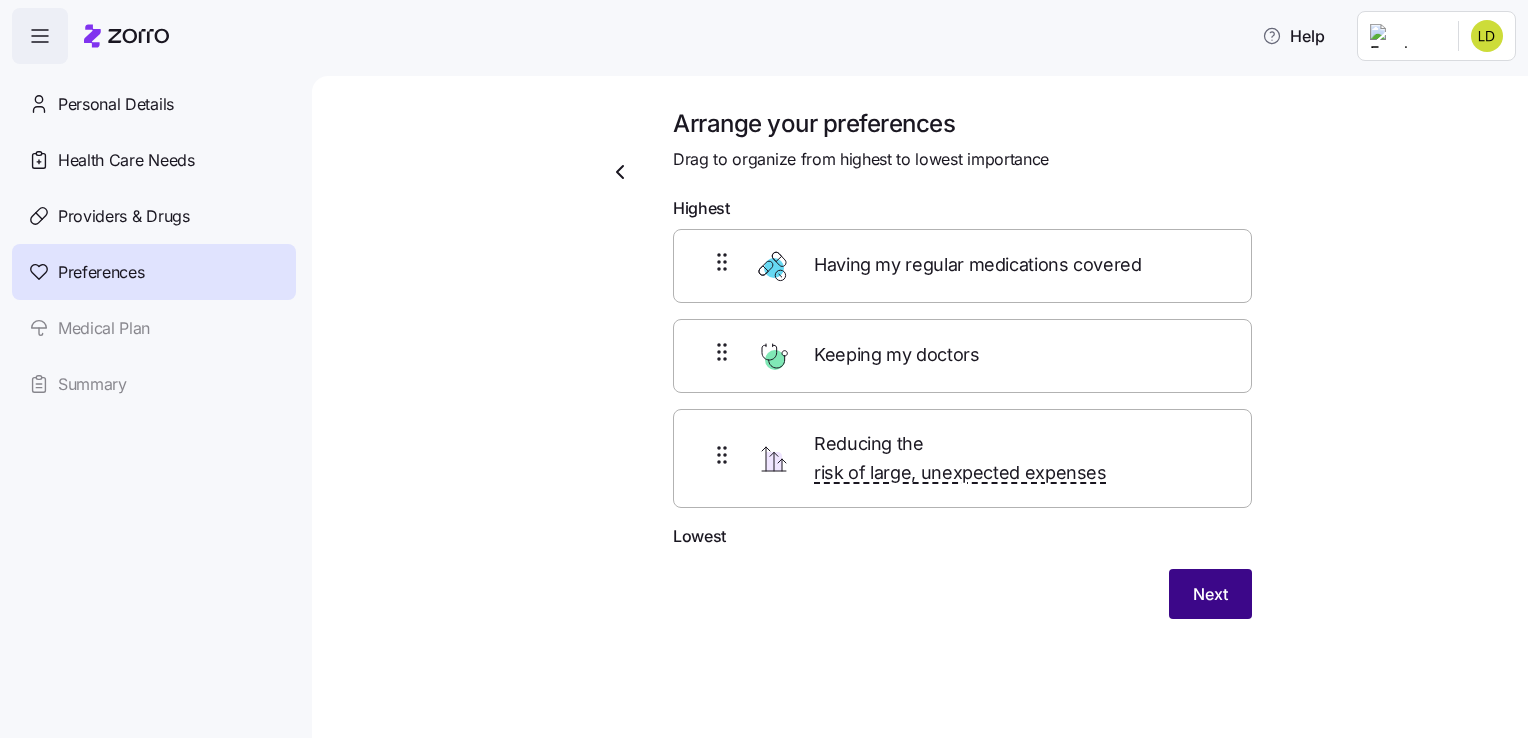 click on "Next" at bounding box center (1210, 594) 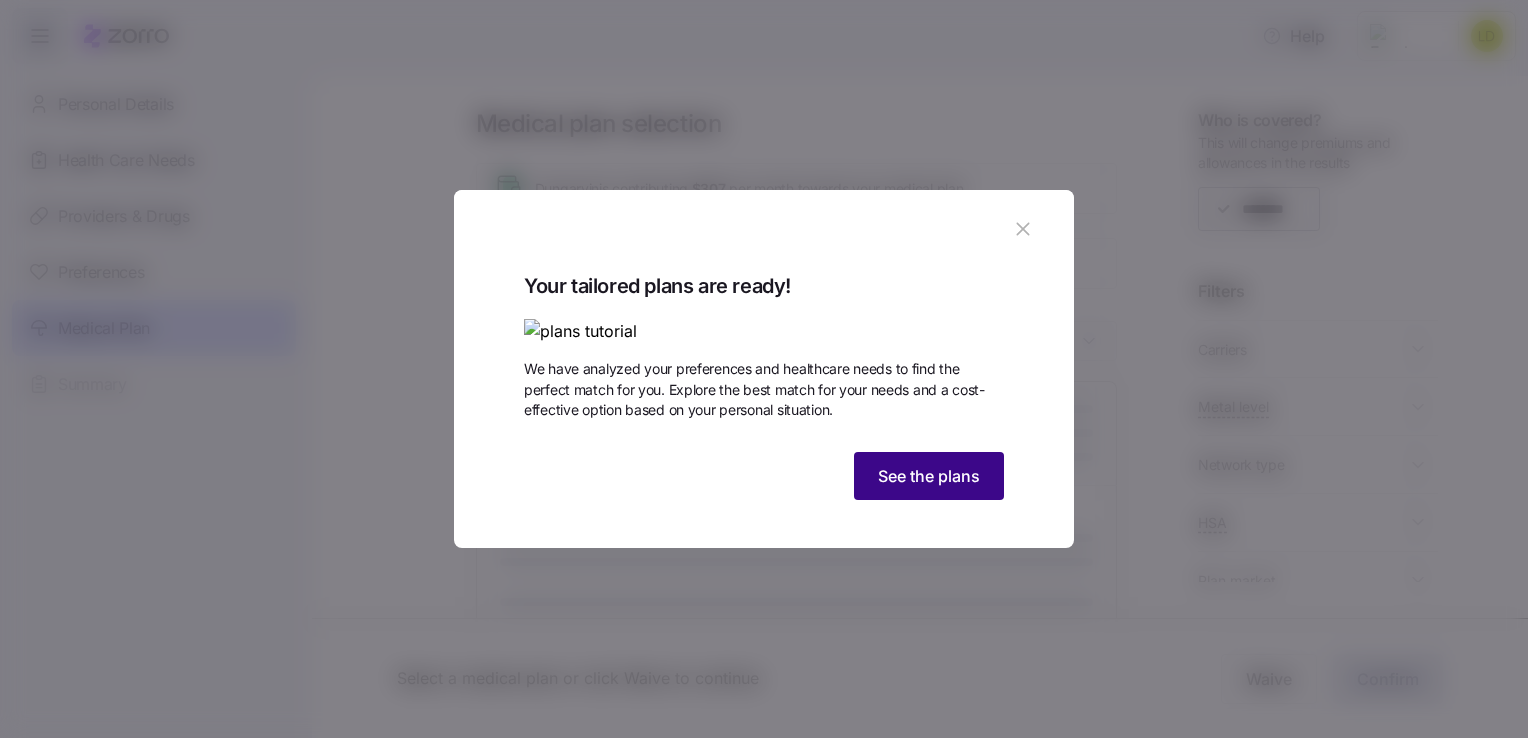 click on "See the plans" at bounding box center (929, 476) 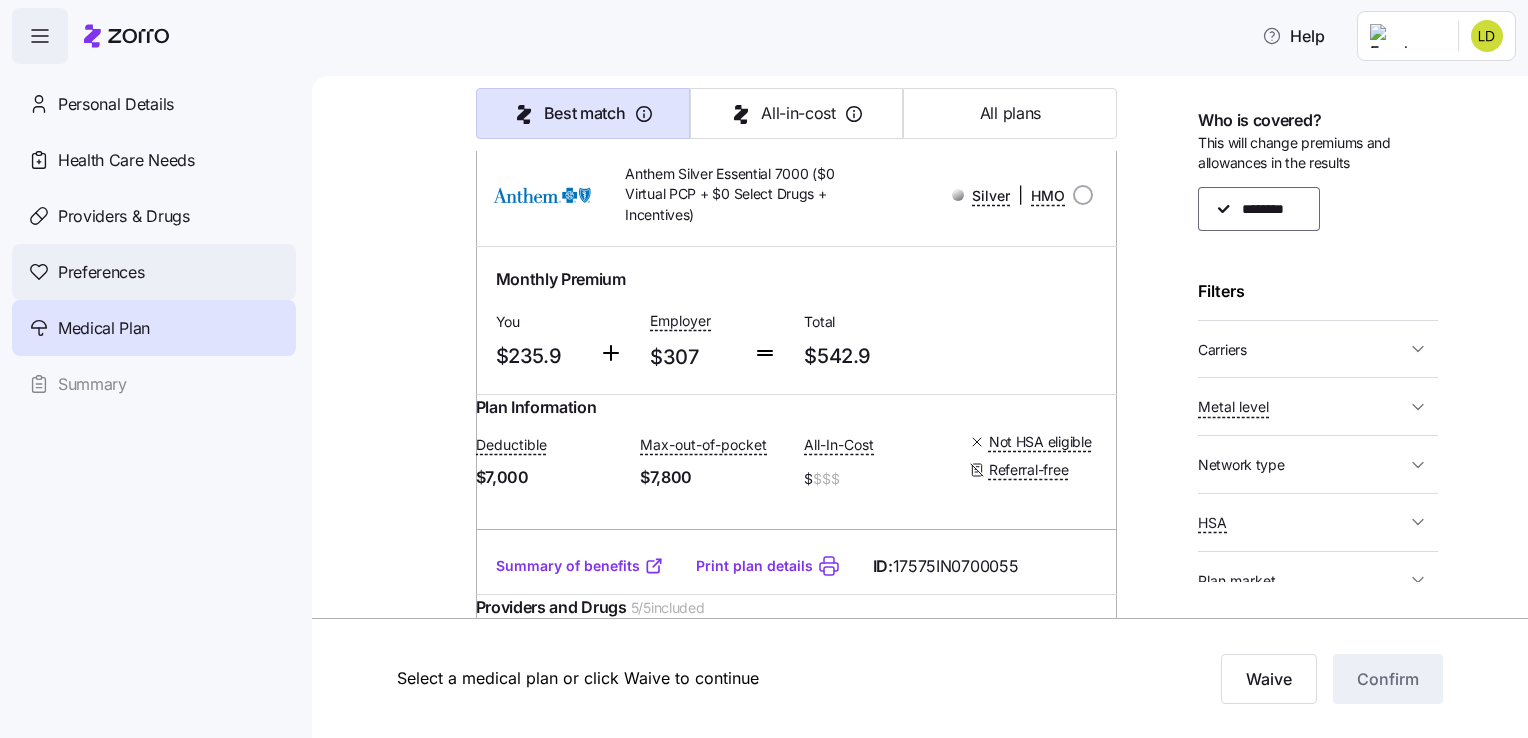 scroll, scrollTop: 6300, scrollLeft: 0, axis: vertical 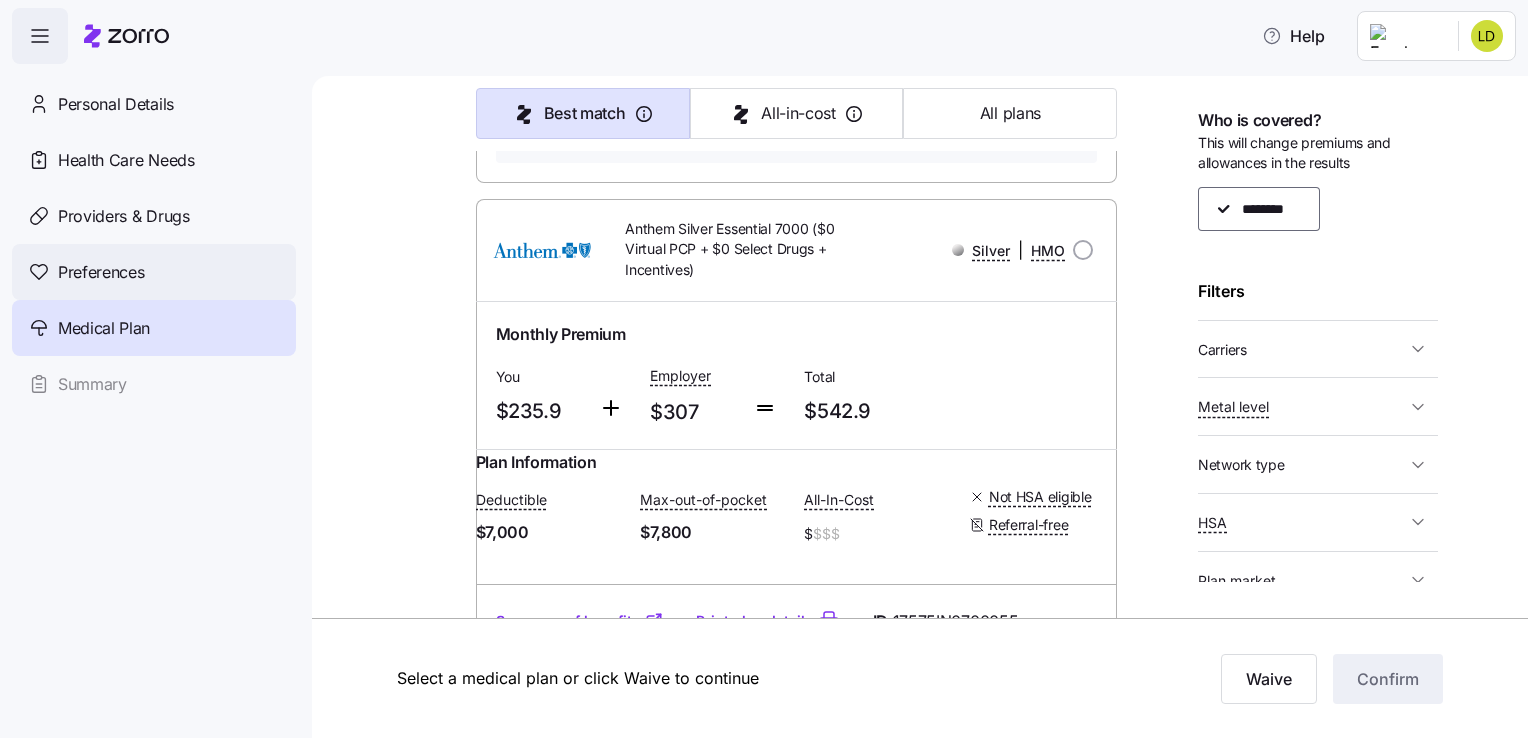 click on "Preferences" at bounding box center [101, 272] 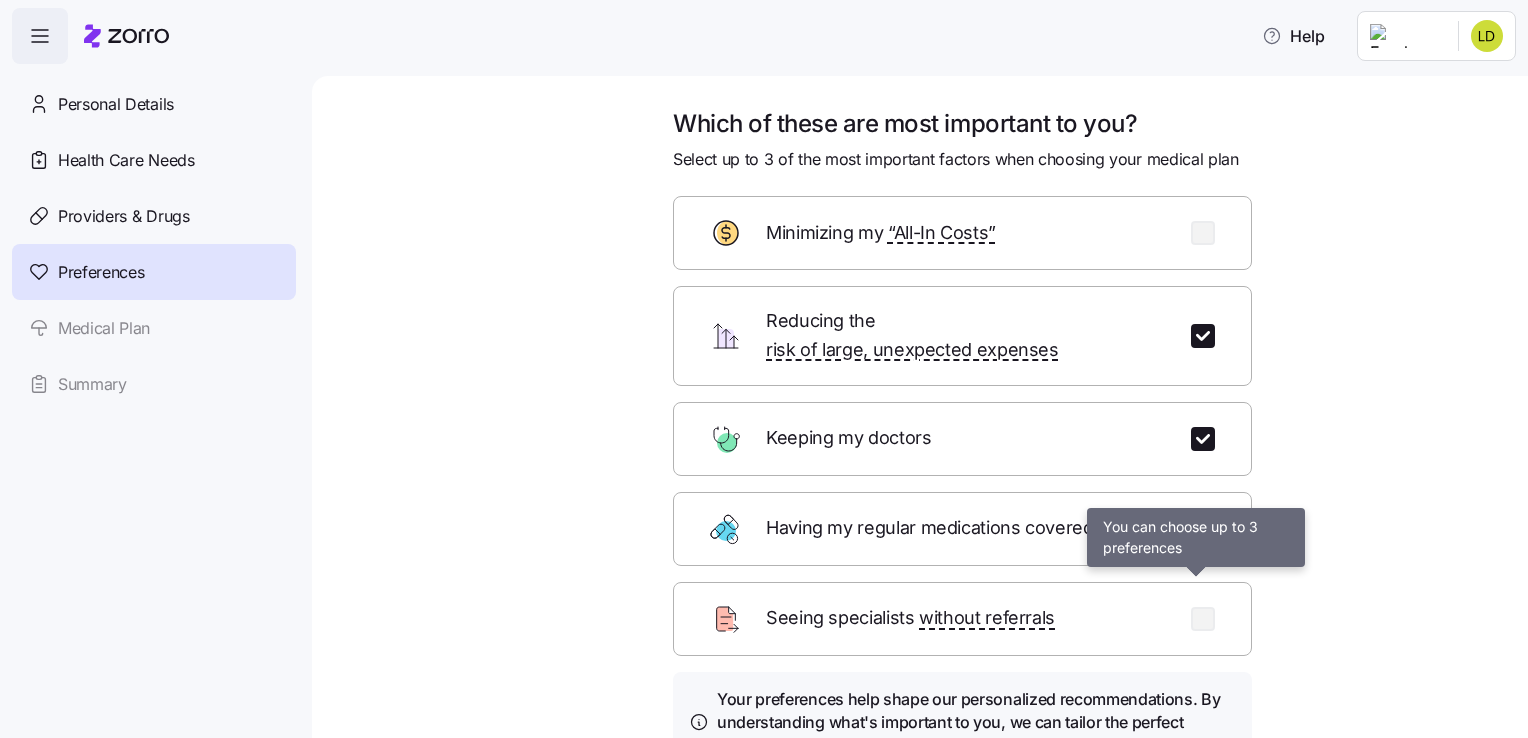 click at bounding box center [1203, 619] 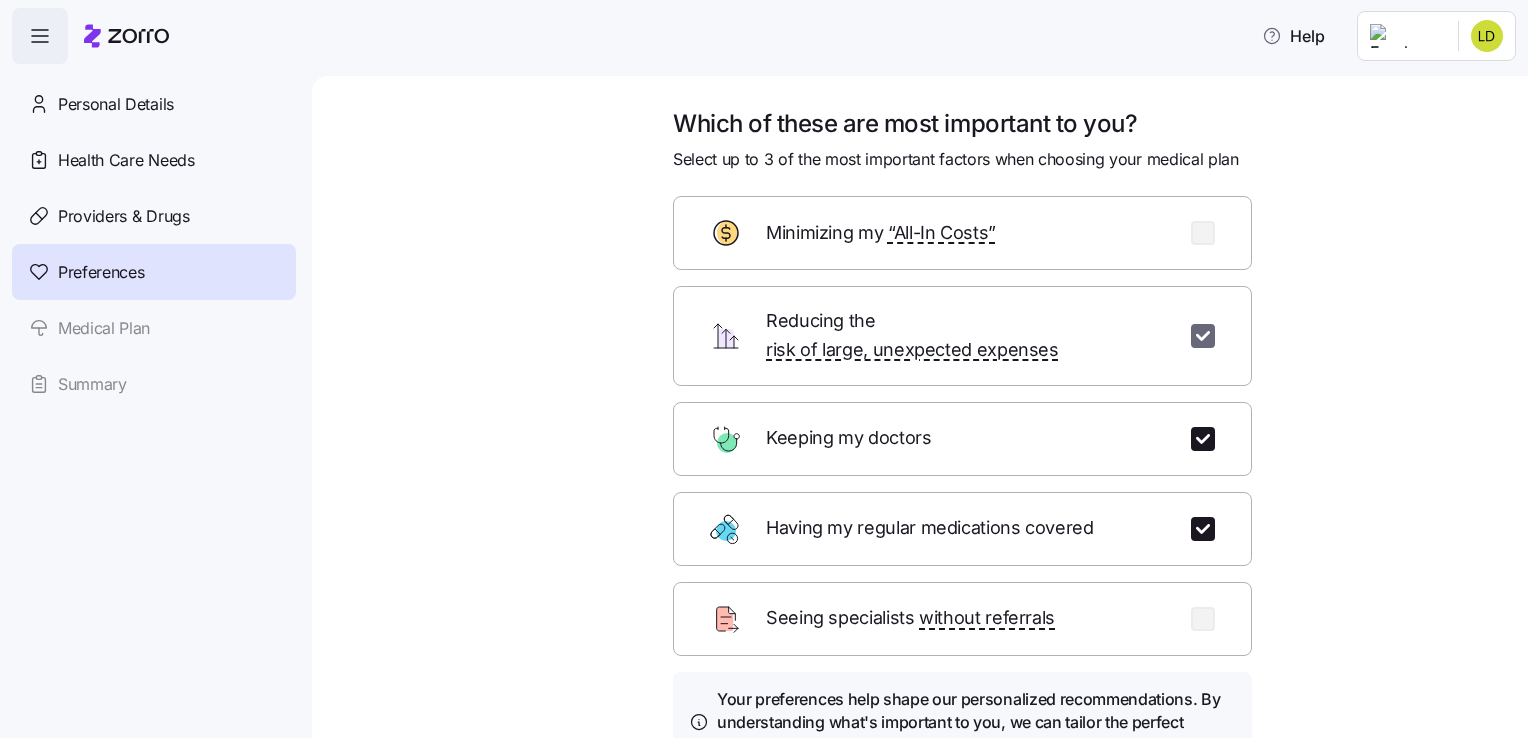 click at bounding box center (1203, 336) 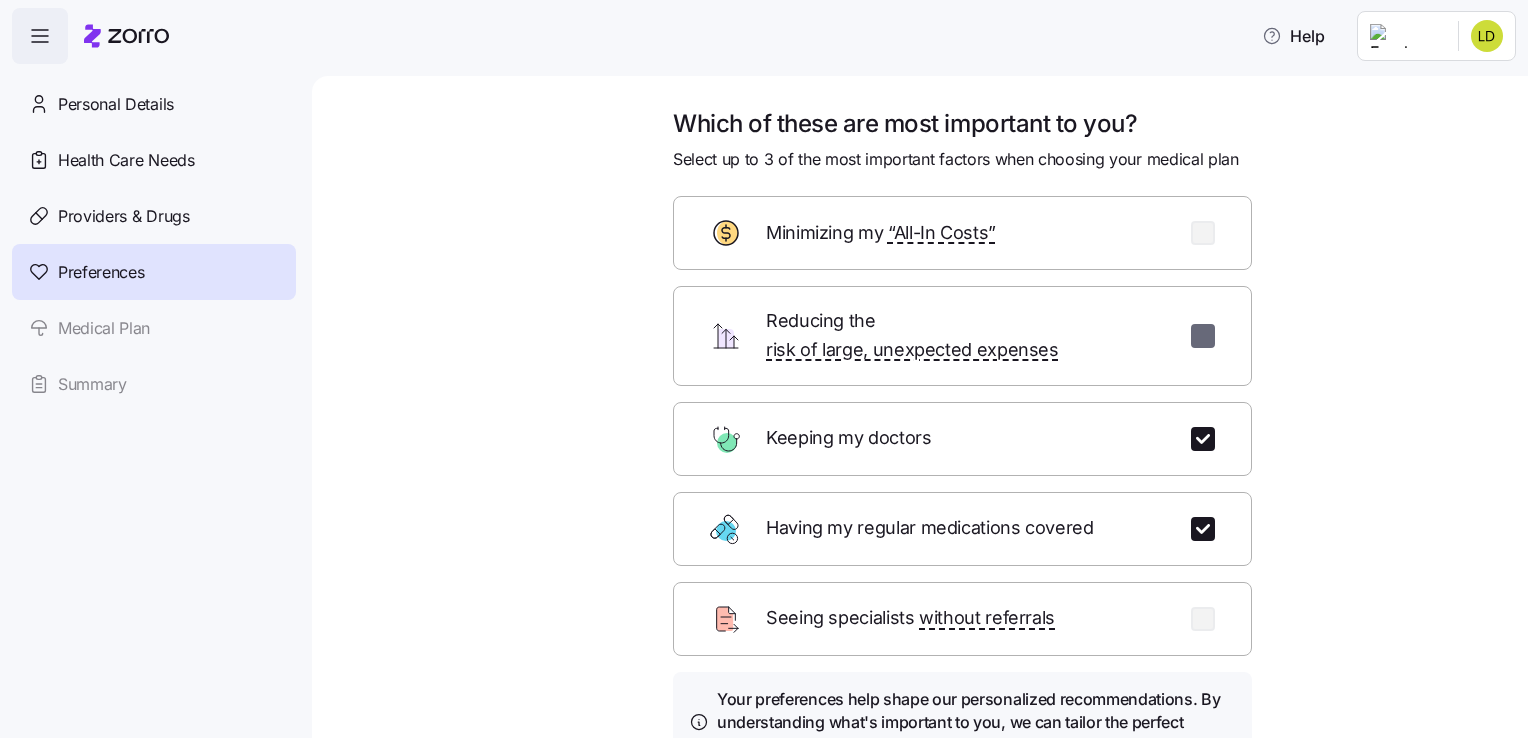 checkbox on "false" 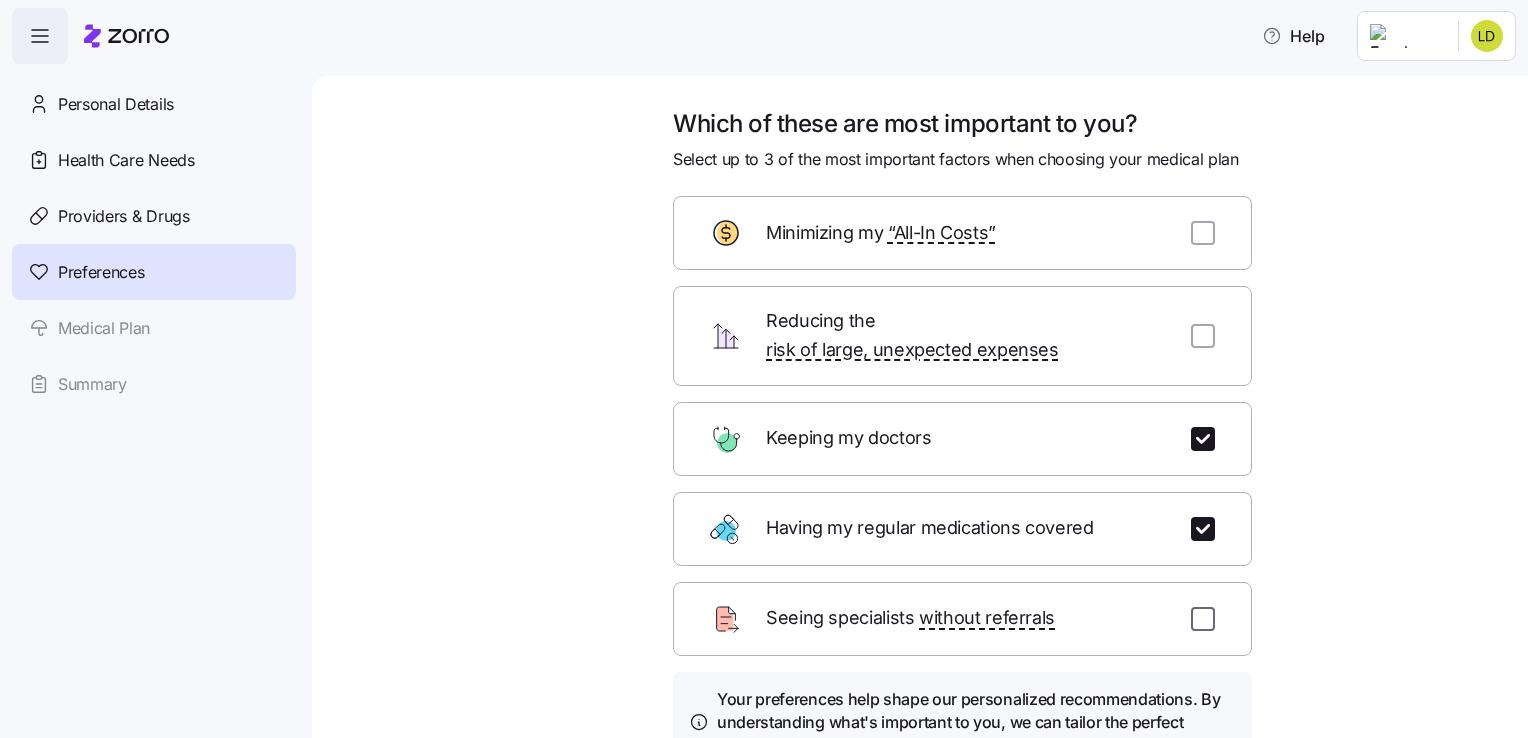click at bounding box center (1203, 619) 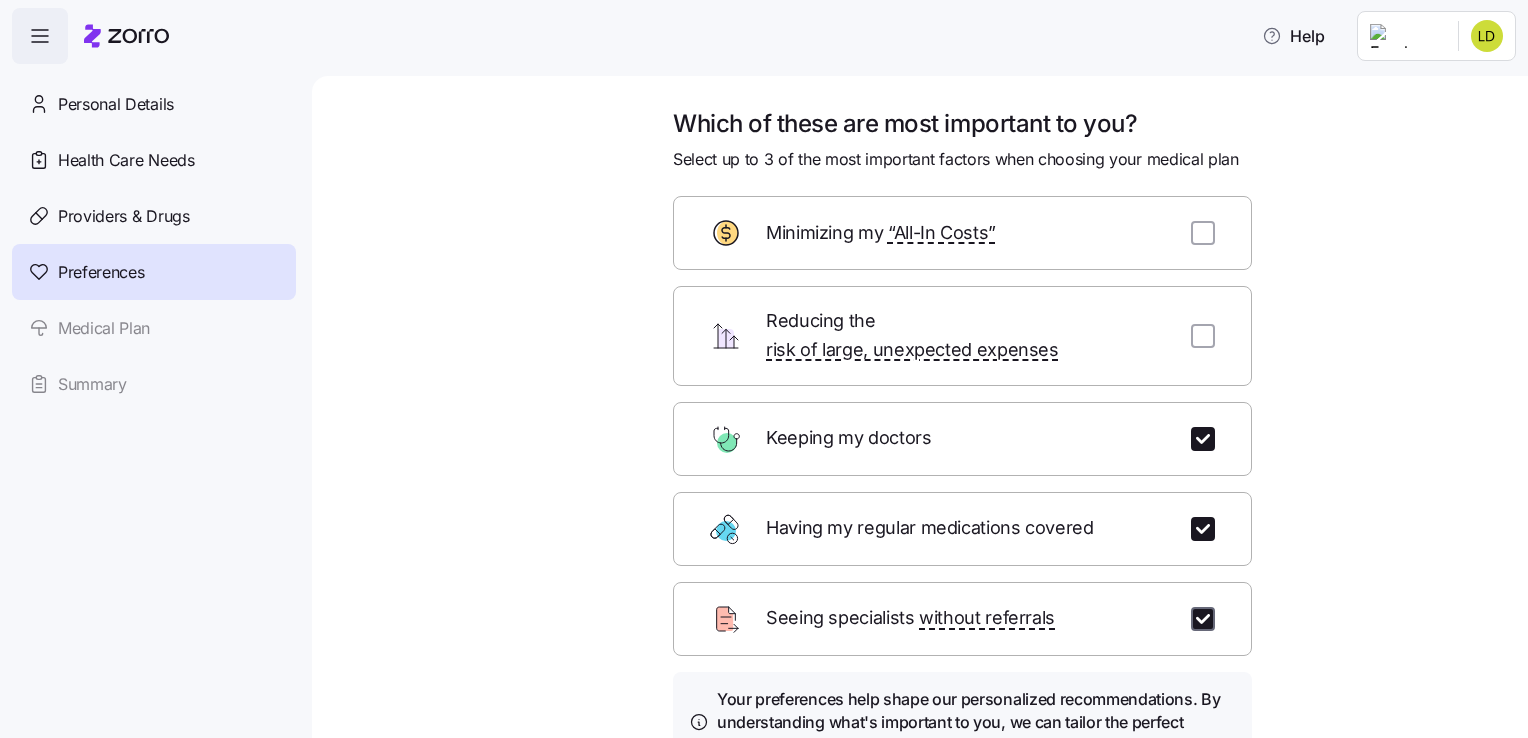 checkbox on "true" 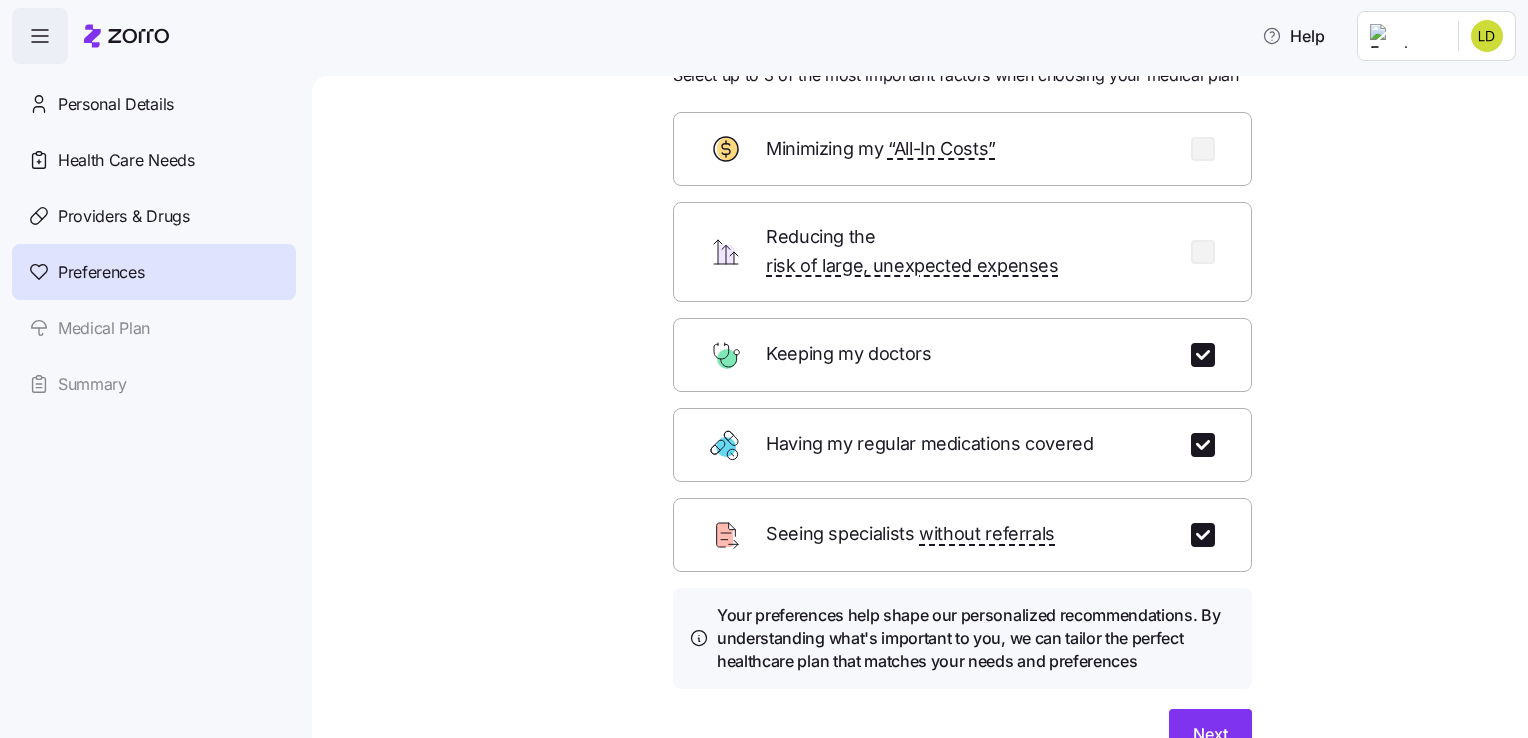scroll, scrollTop: 173, scrollLeft: 0, axis: vertical 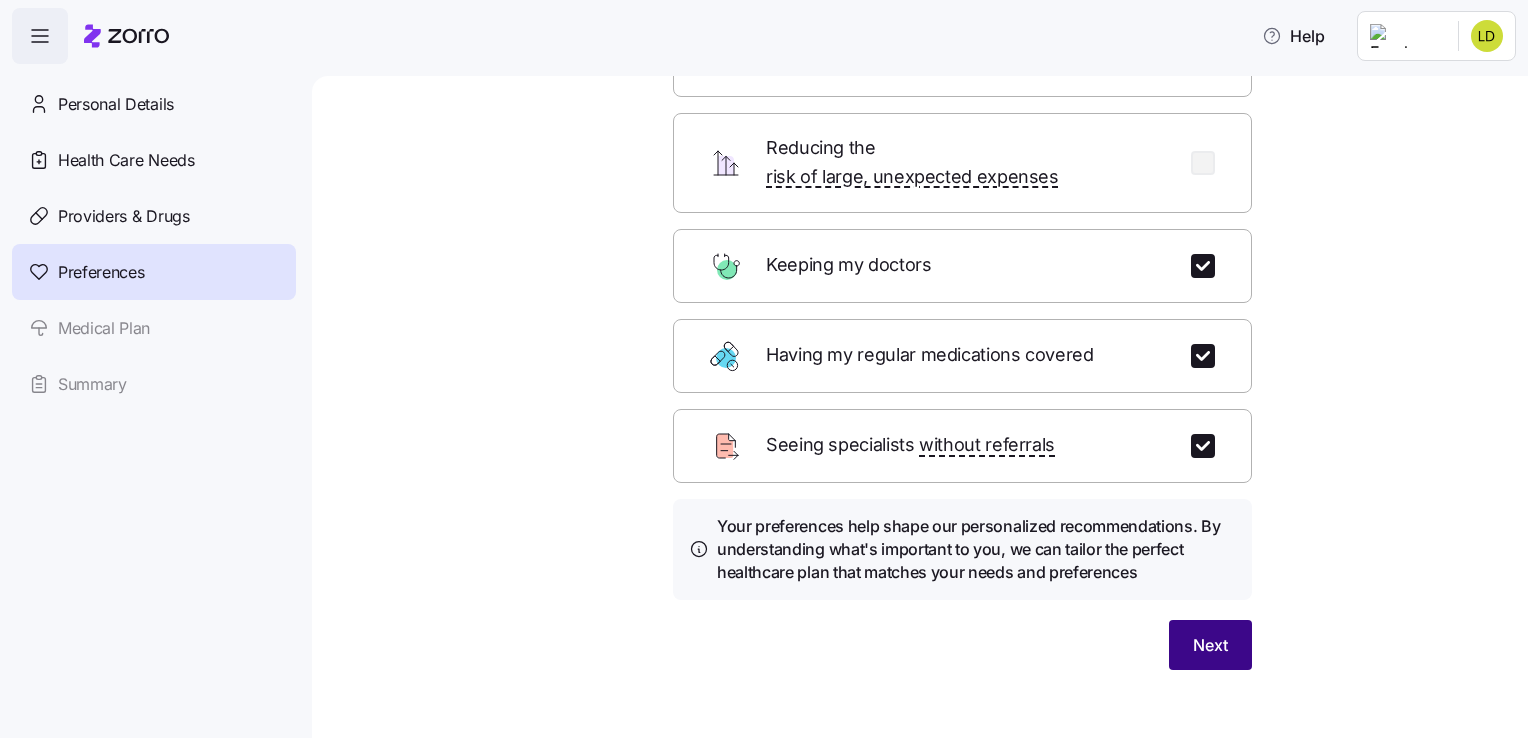 click on "Next" at bounding box center (1210, 645) 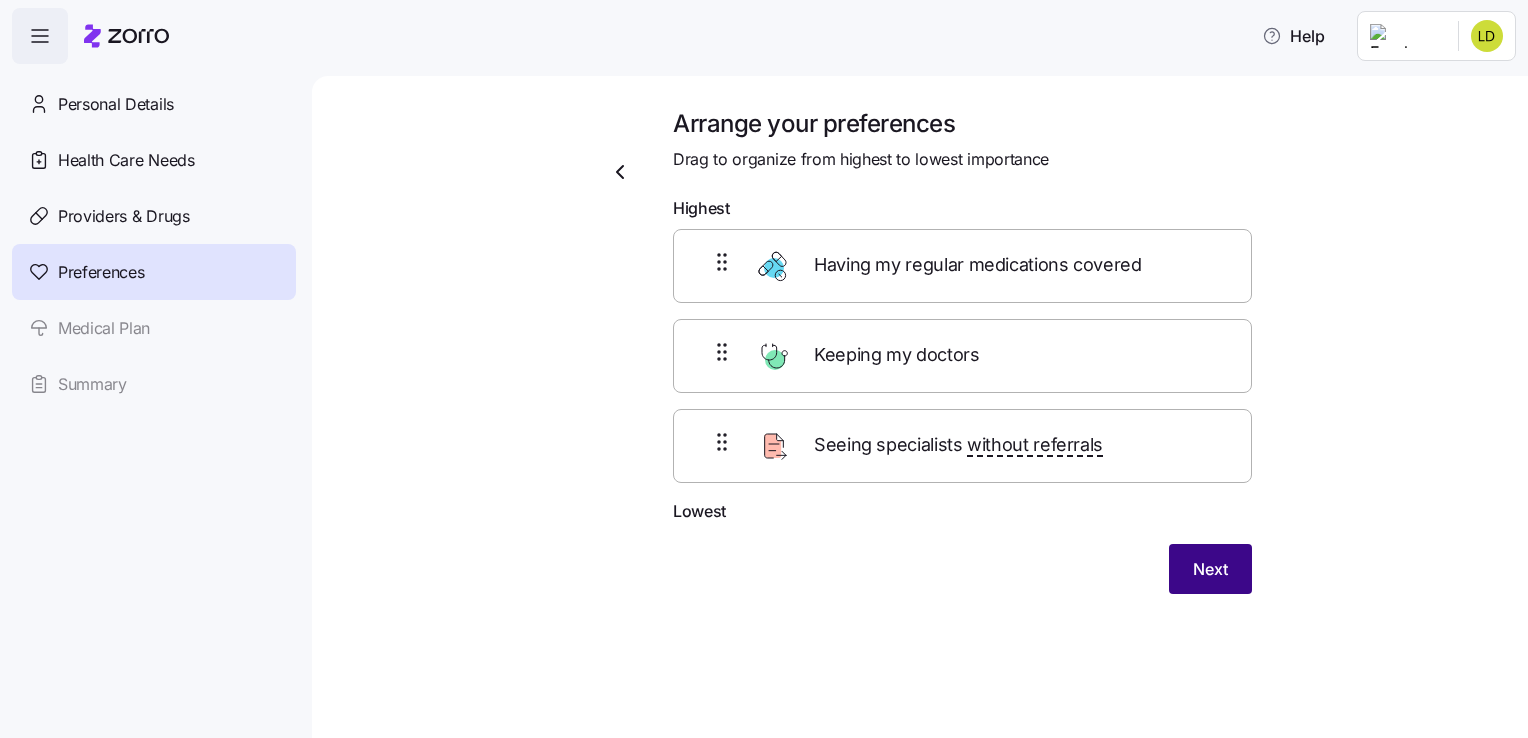 click on "Next" at bounding box center (1210, 569) 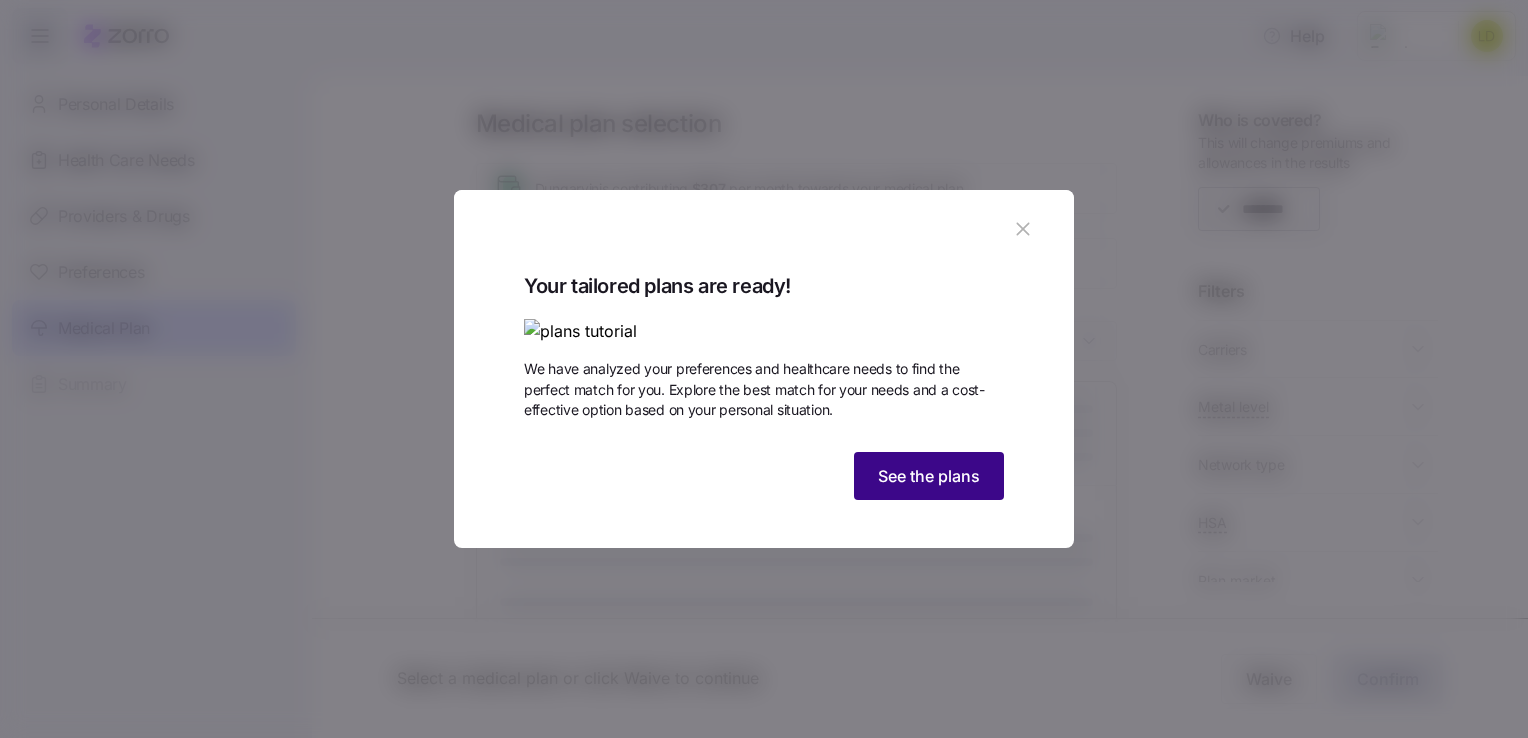 click on "See the plans" at bounding box center [929, 476] 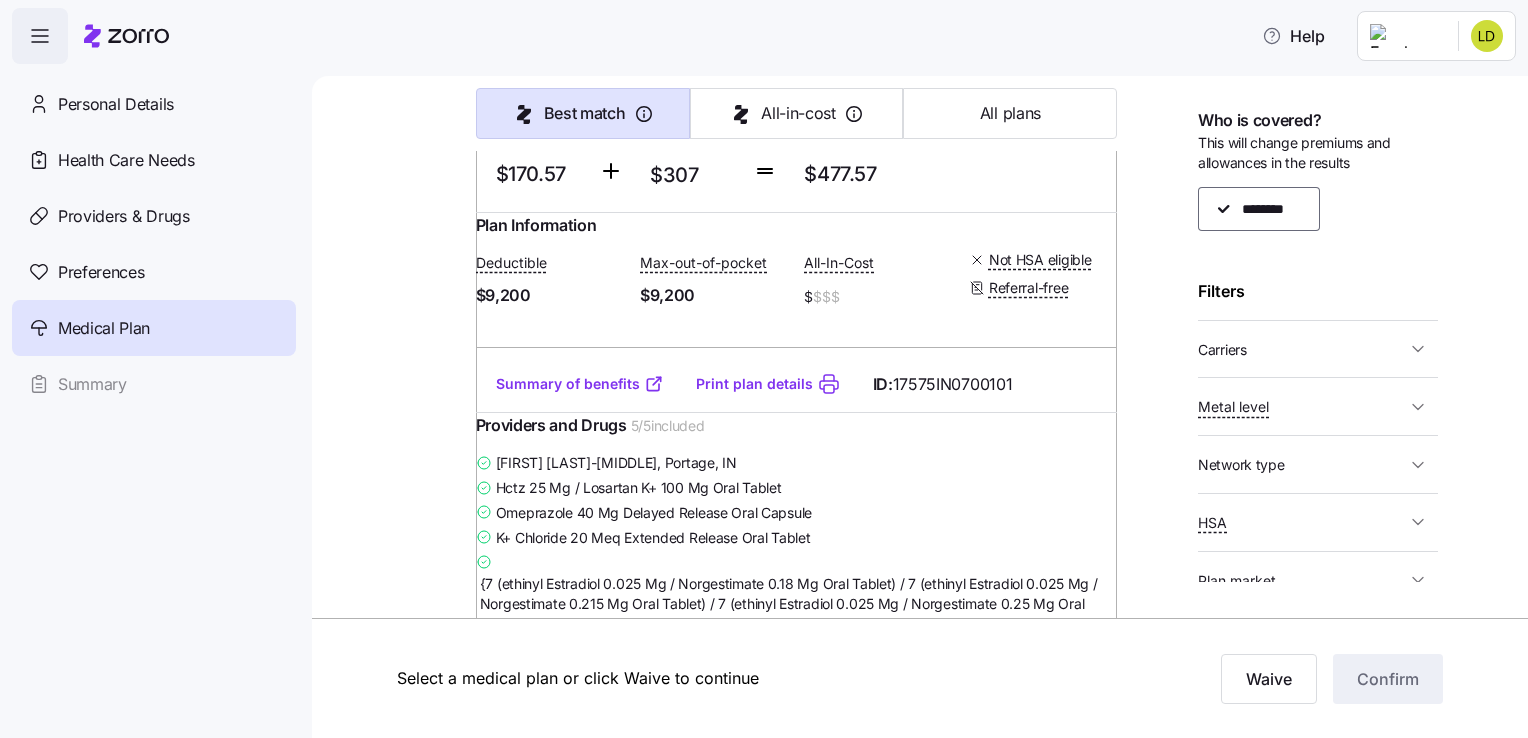 scroll, scrollTop: 2600, scrollLeft: 0, axis: vertical 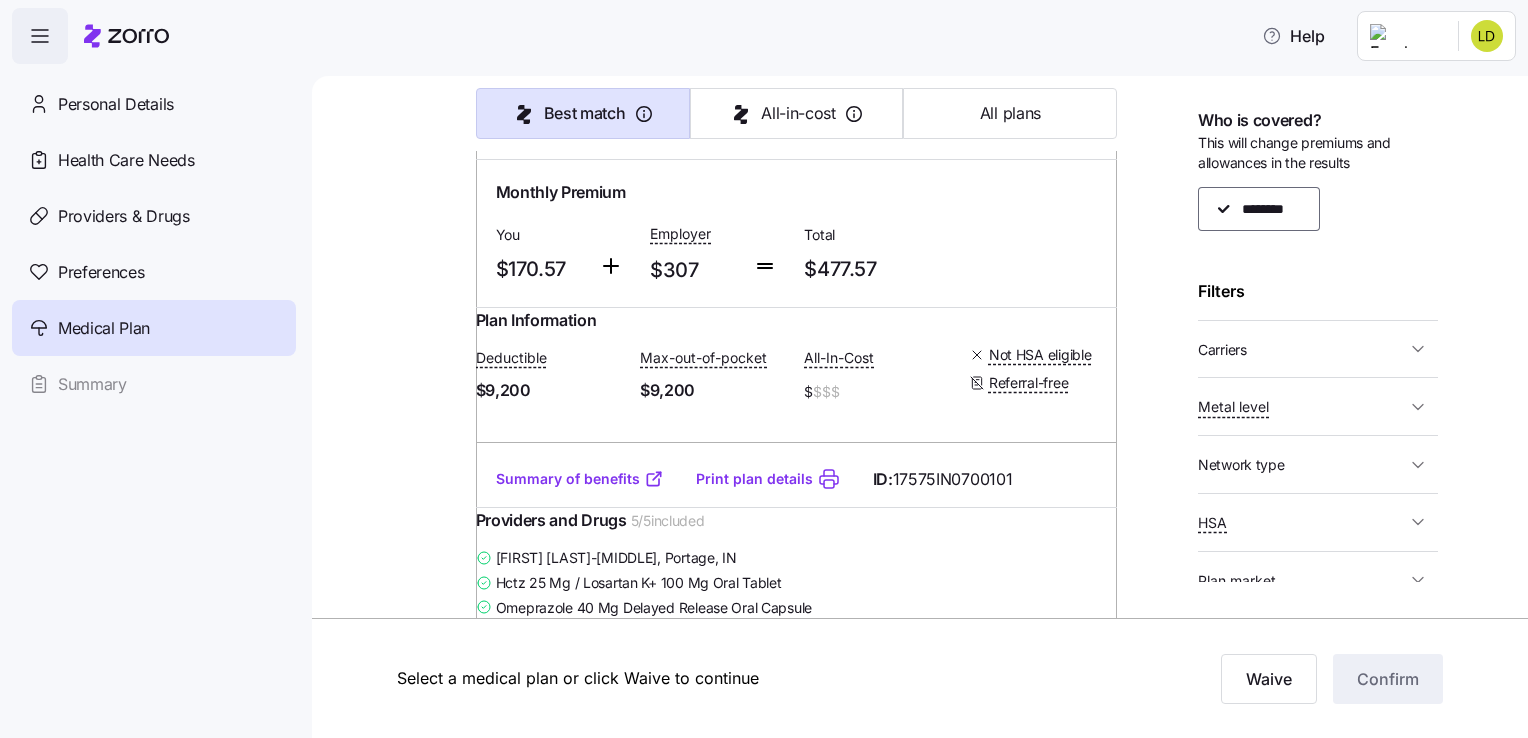 click on "Monthly Premium" at bounding box center [797, 192] 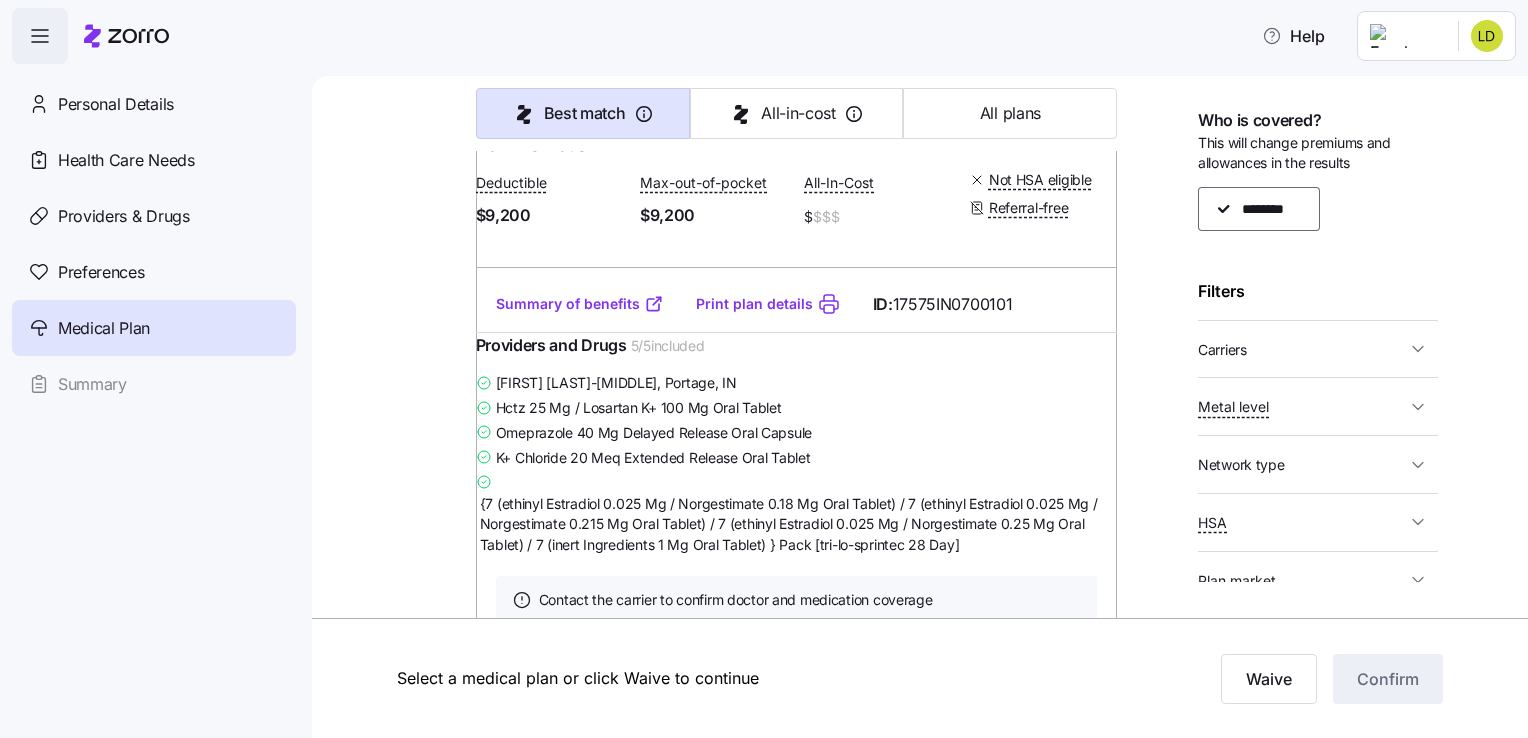 scroll, scrollTop: 2900, scrollLeft: 0, axis: vertical 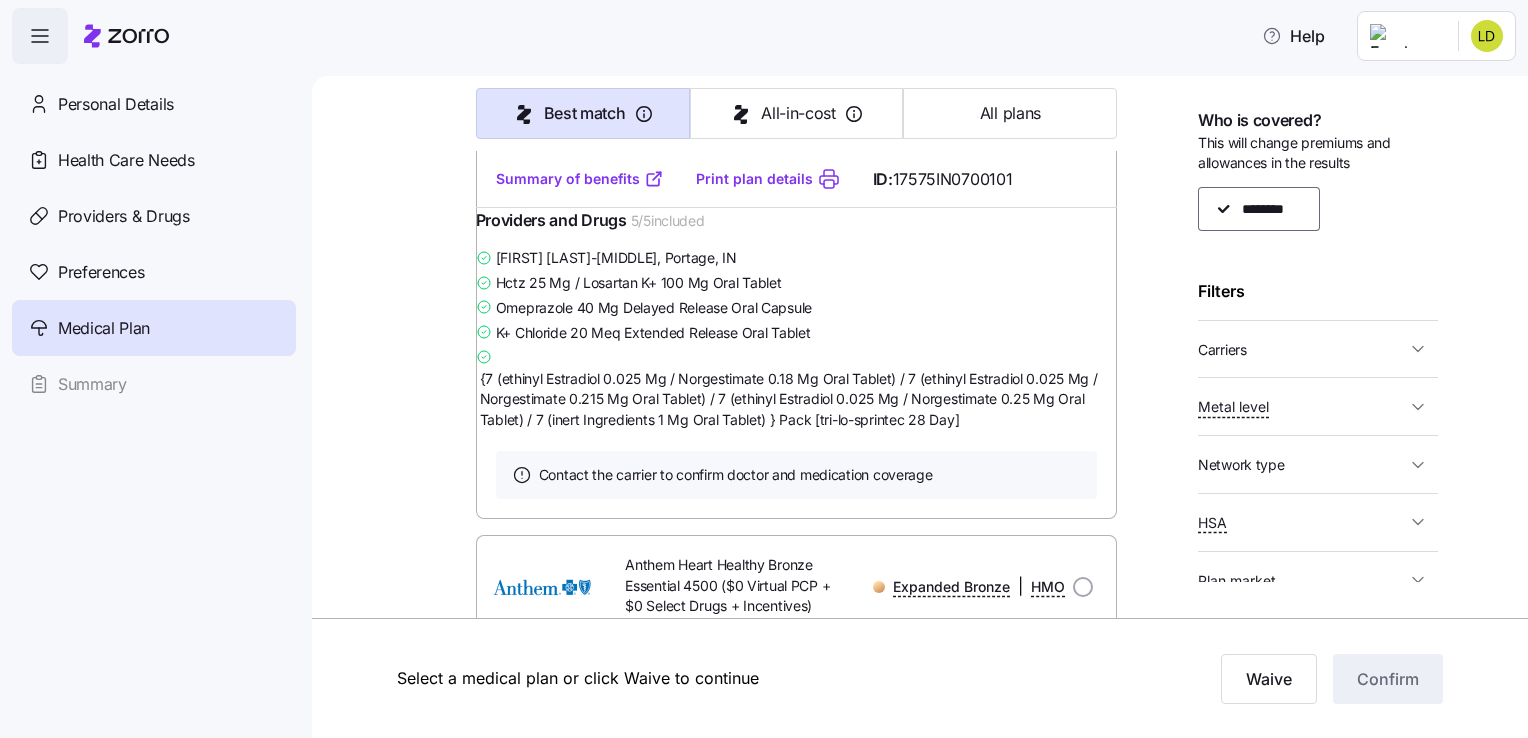 click on "Print plan details" at bounding box center (754, 179) 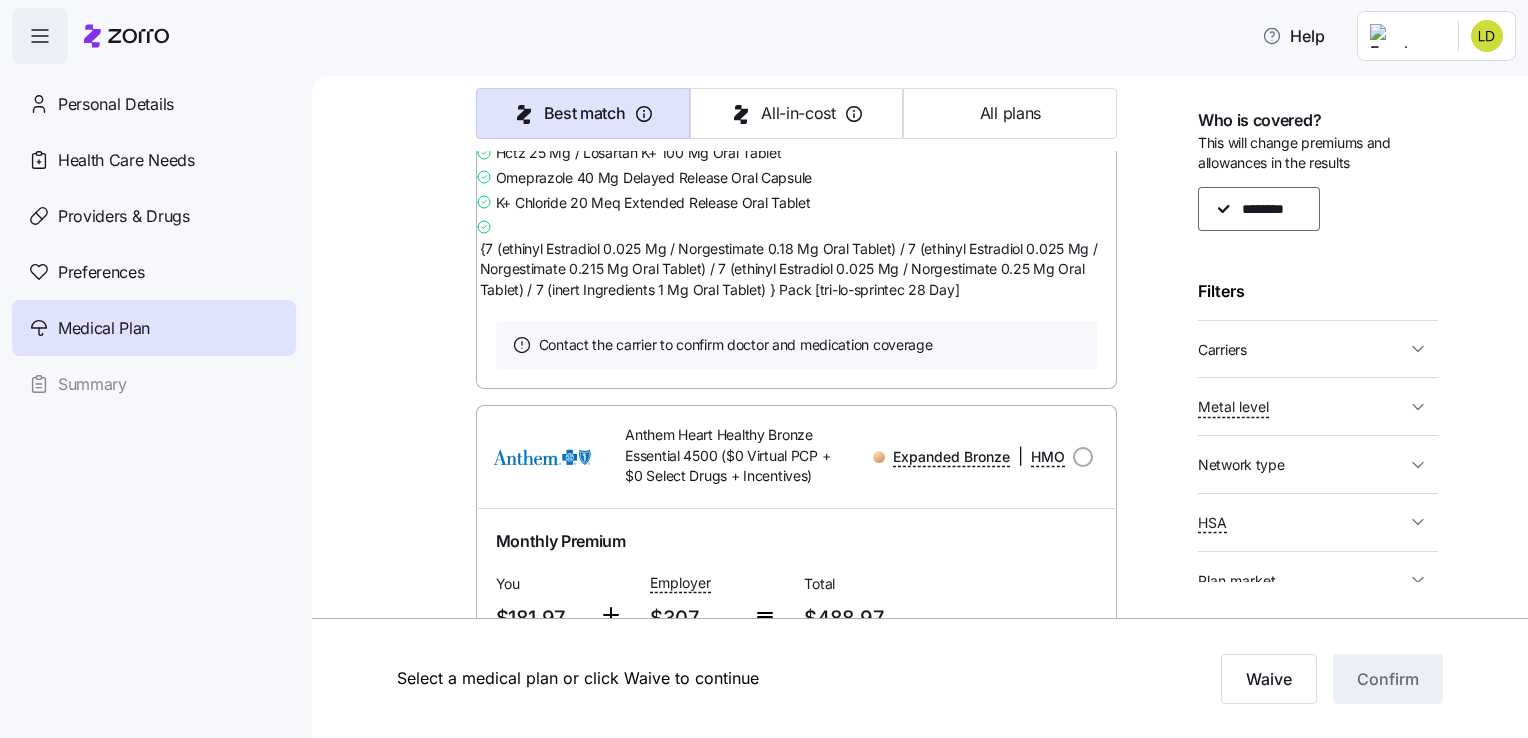 scroll, scrollTop: 2800, scrollLeft: 0, axis: vertical 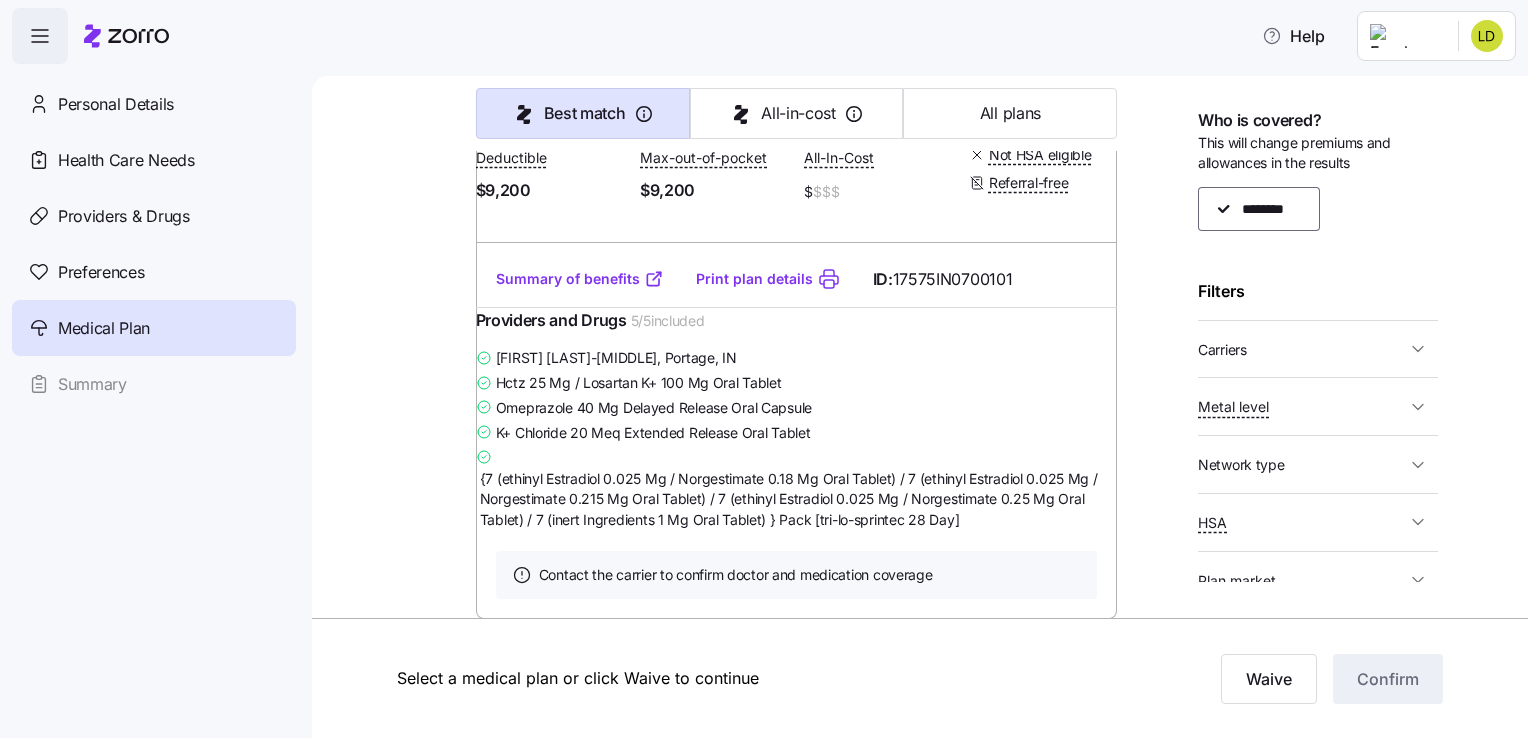 click on "Monthly Premium You $170.57 Employer $307 Total $477.57" at bounding box center [797, 33] 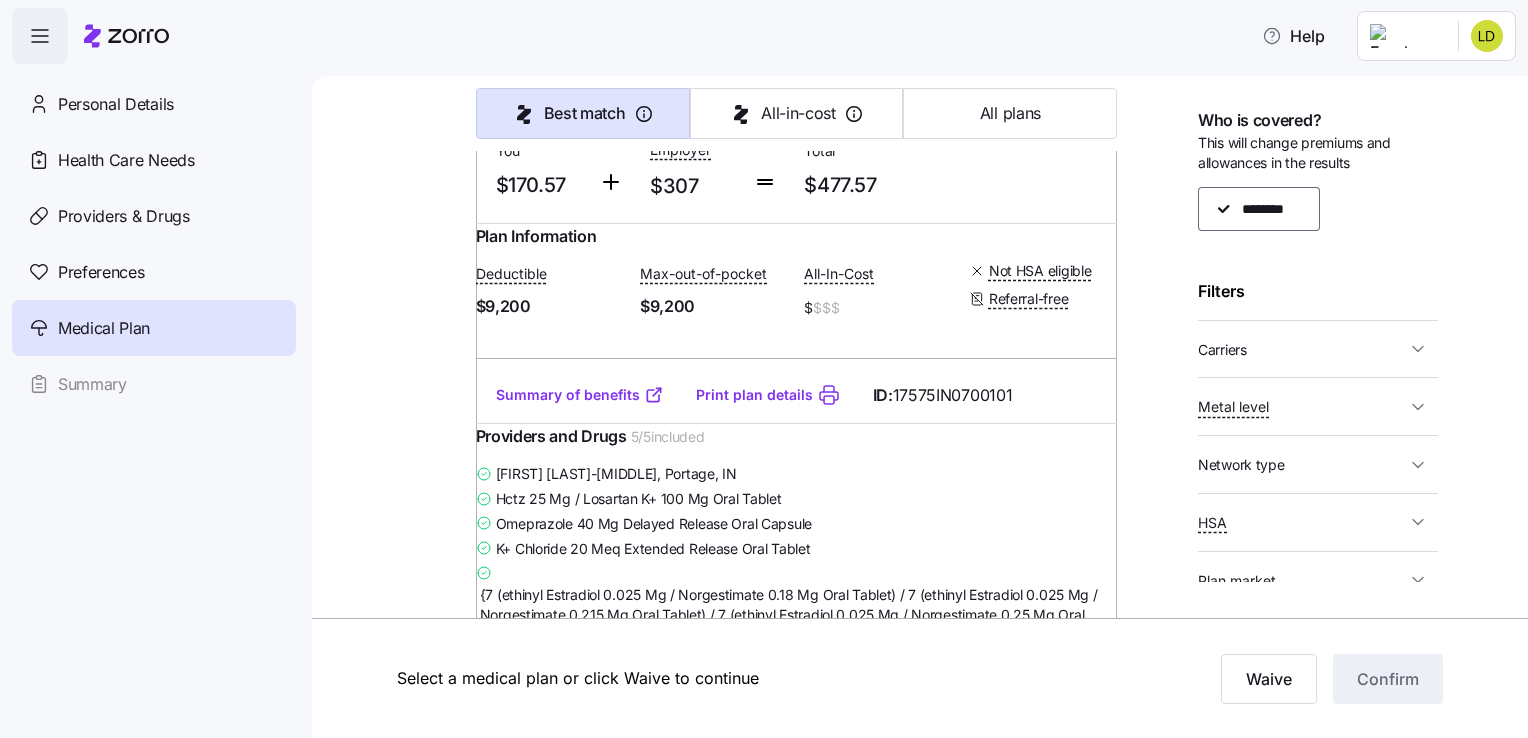 scroll, scrollTop: 2500, scrollLeft: 0, axis: vertical 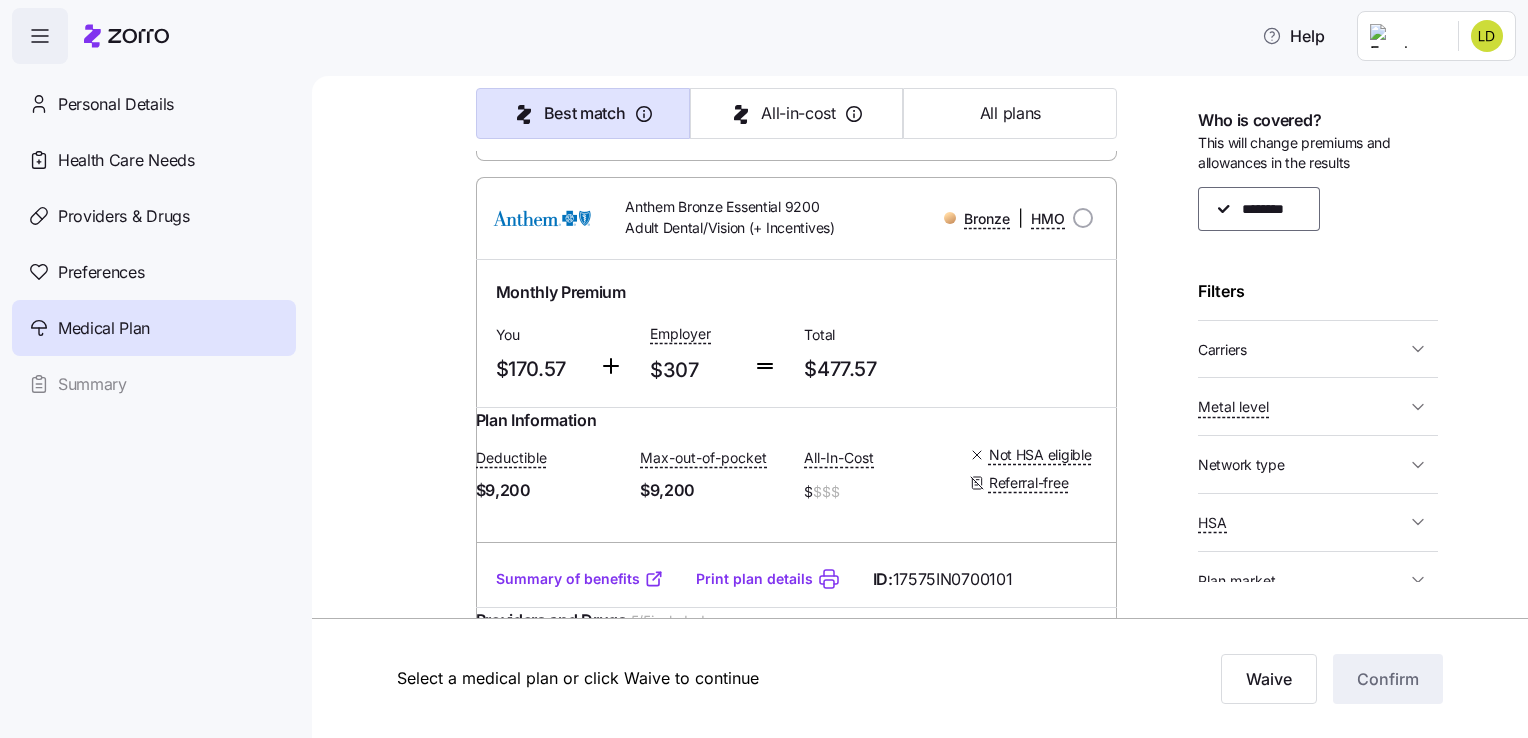 click on "Anthem Bronze Essential 9200 Adult Dental/Vision (+ Incentives)" at bounding box center (720, 218) 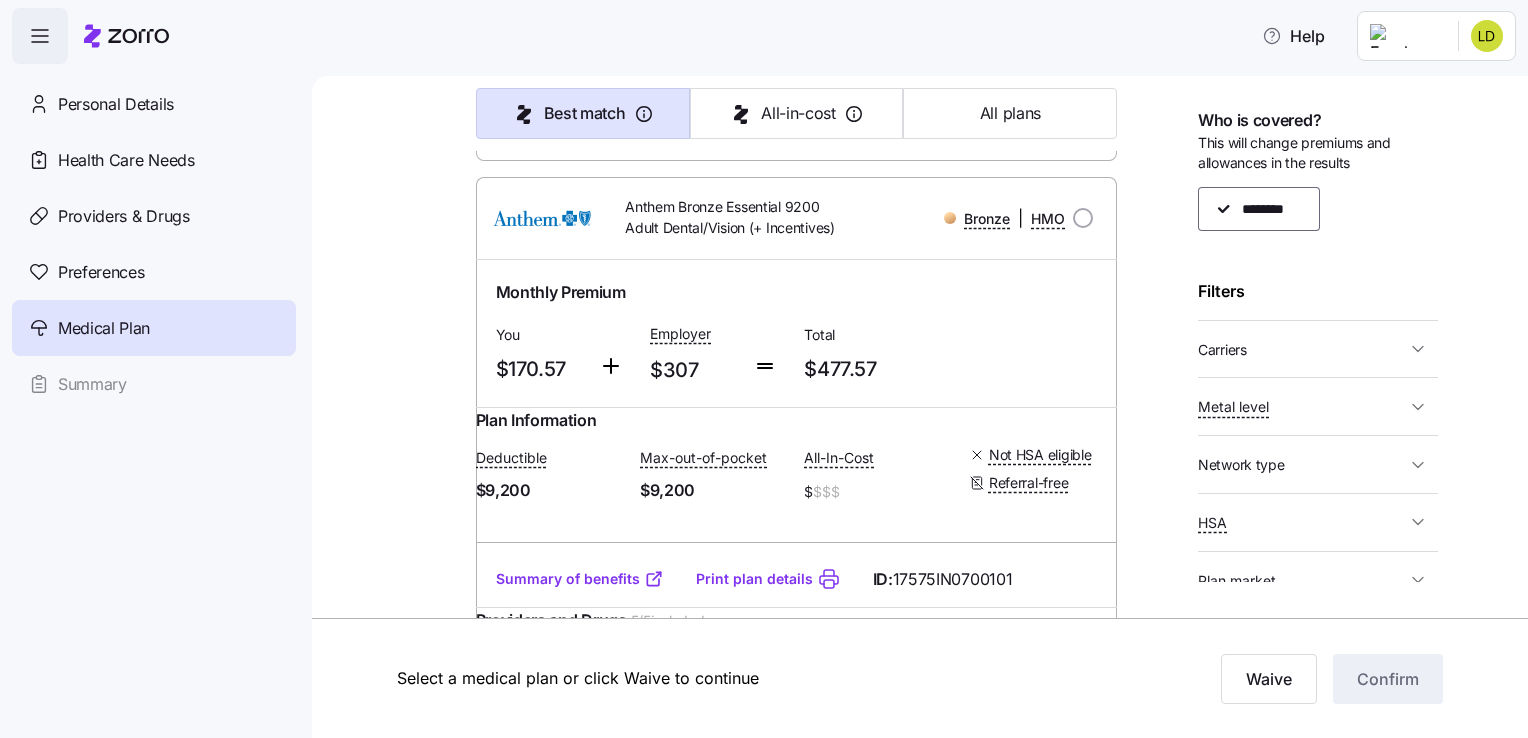 click at bounding box center [1083, 218] 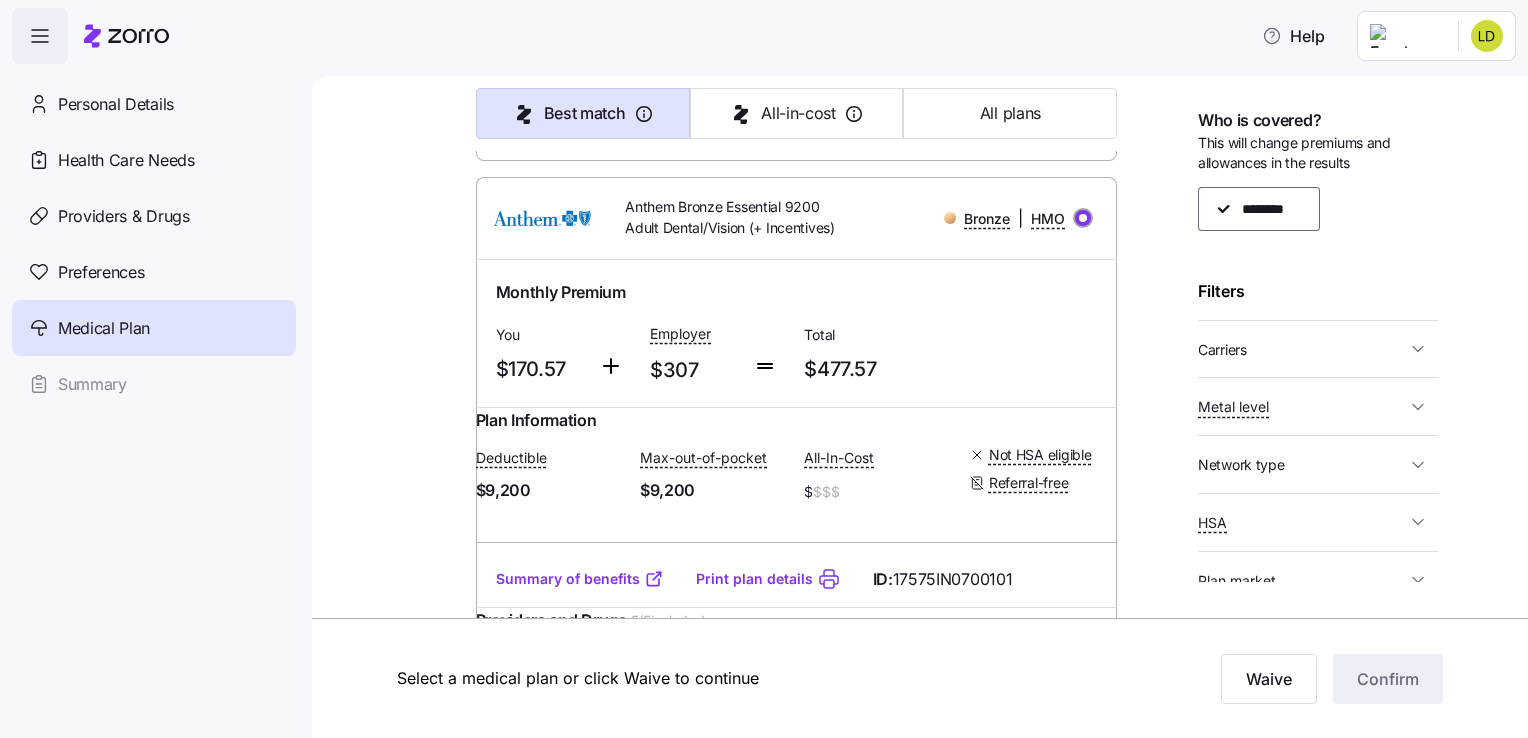 radio on "true" 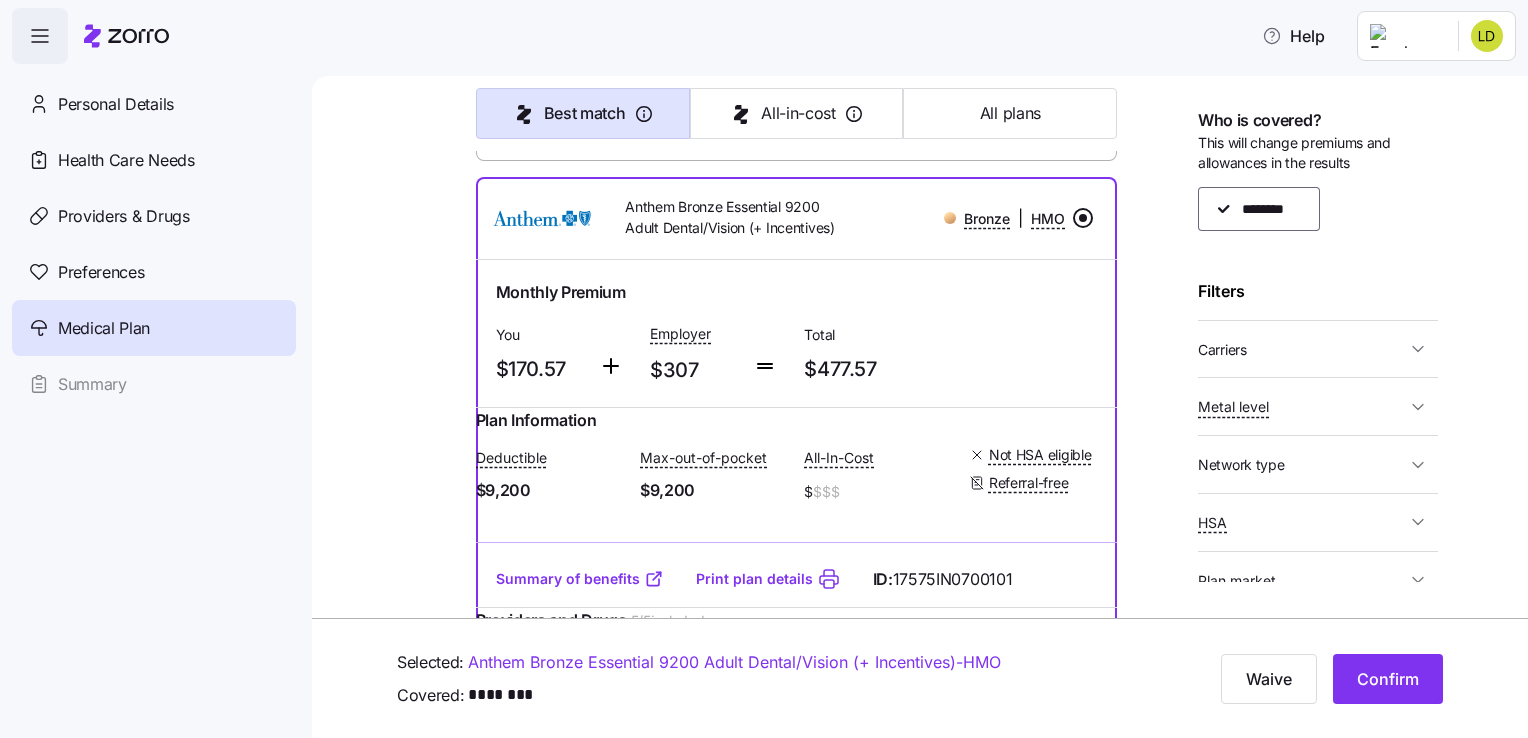 click on "Confirm" at bounding box center [1388, 679] 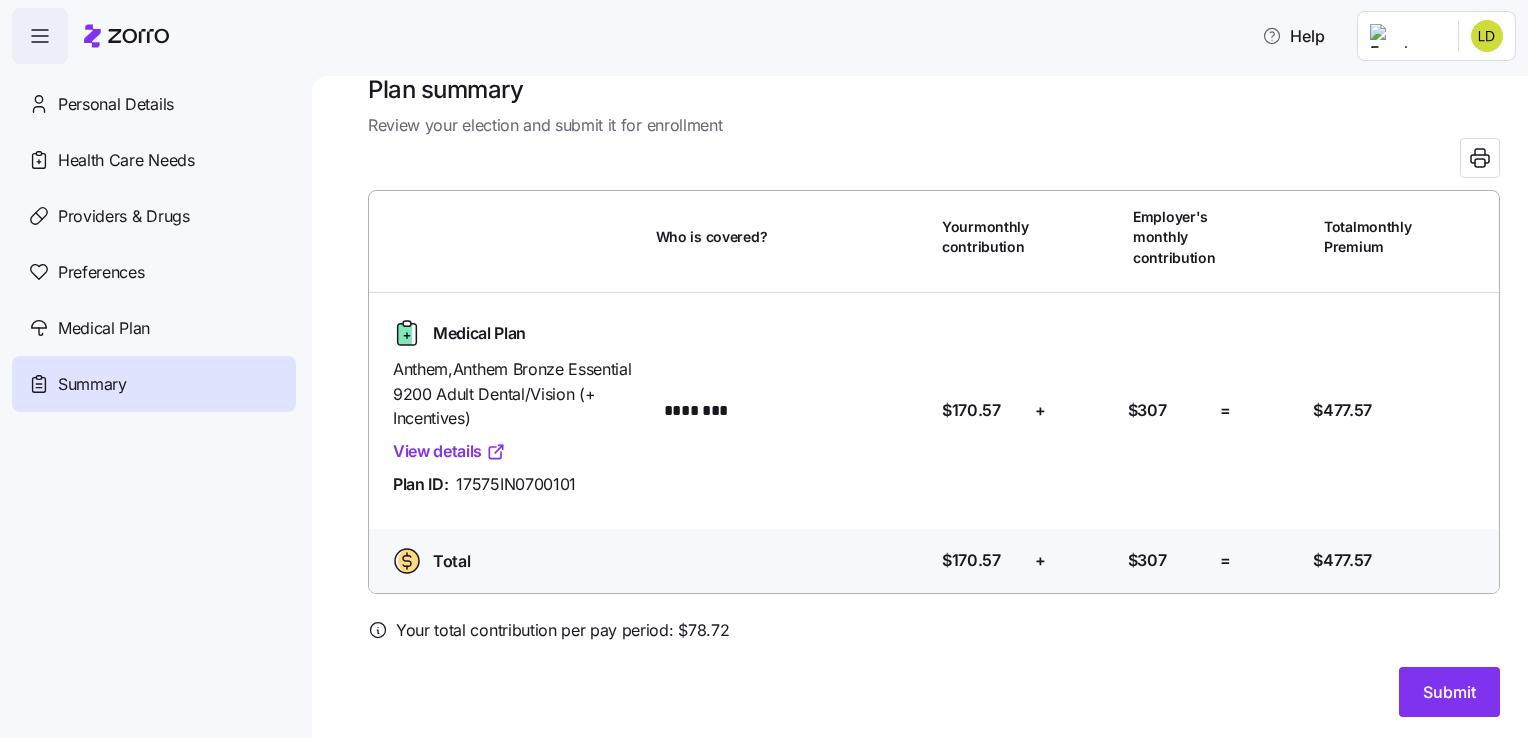 scroll, scrollTop: 36, scrollLeft: 0, axis: vertical 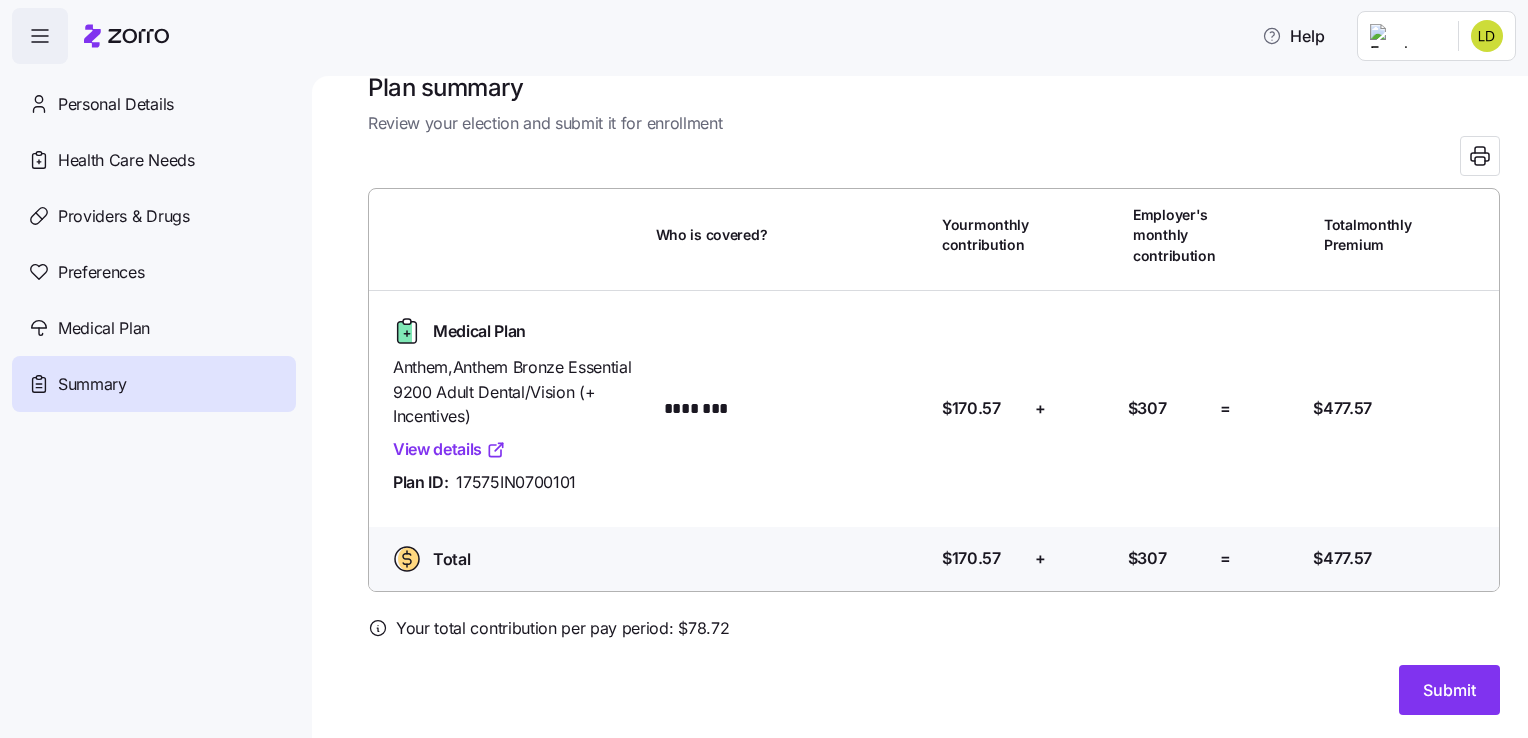click on "Submit" at bounding box center (1449, 690) 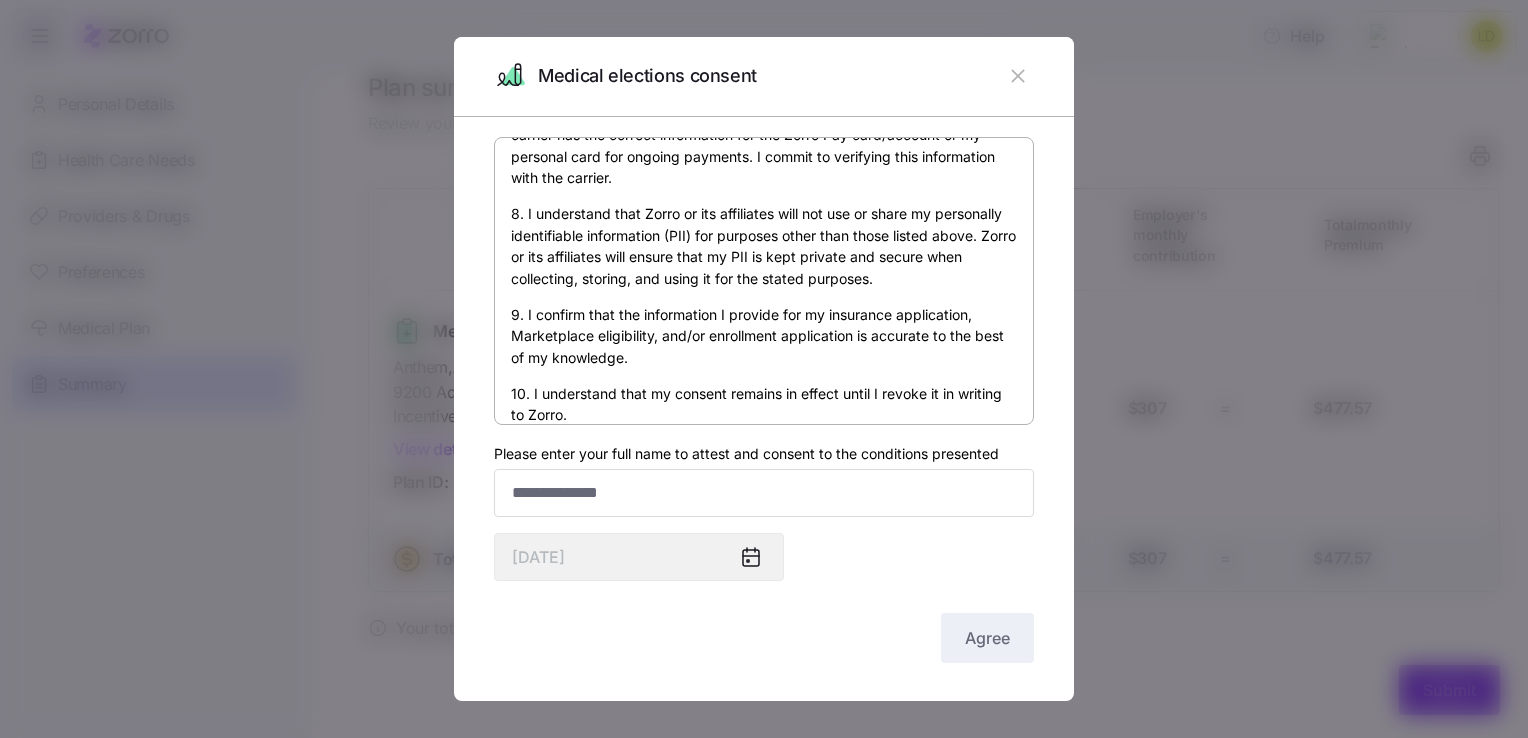scroll, scrollTop: 1236, scrollLeft: 0, axis: vertical 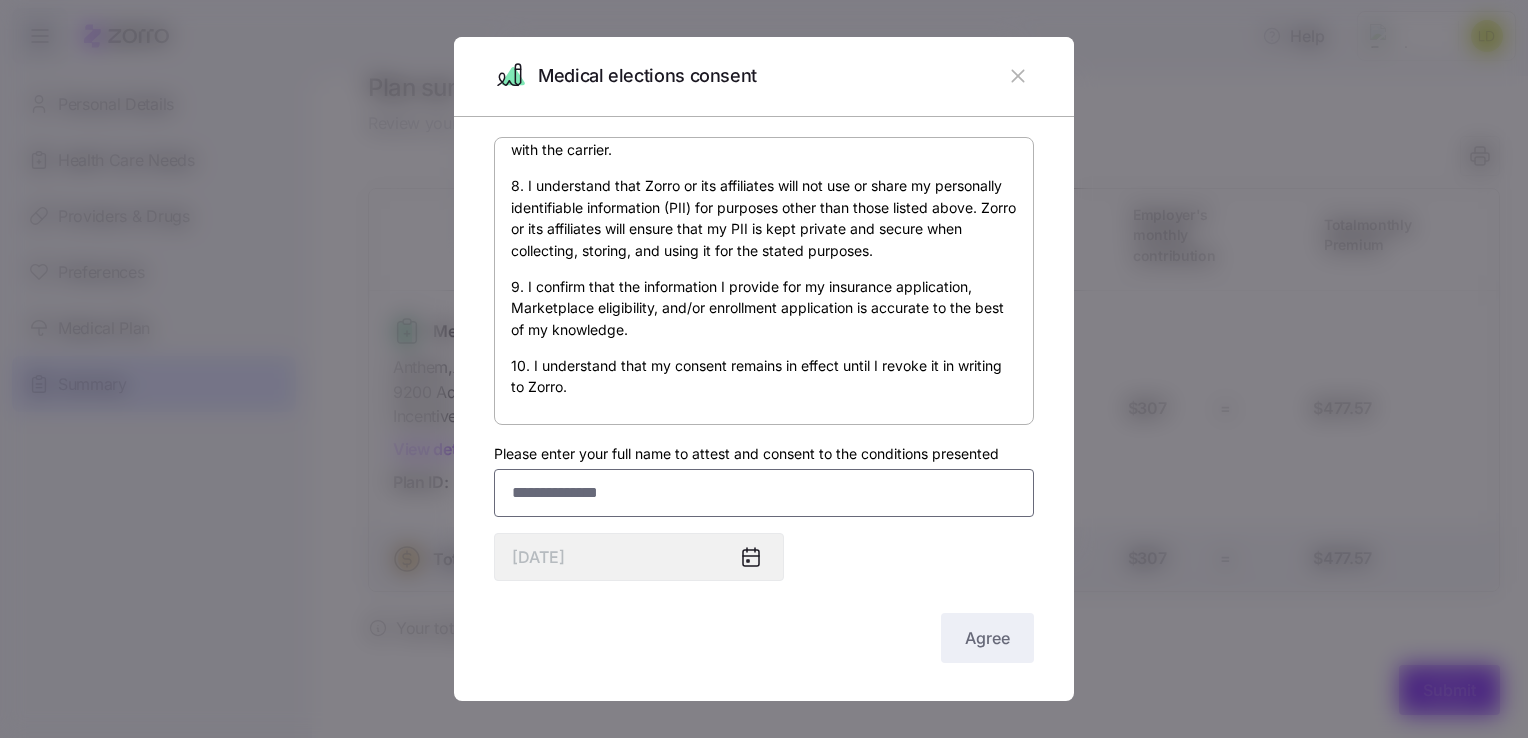 click on "Please enter your full name to attest and consent to the conditions presented" at bounding box center [764, 493] 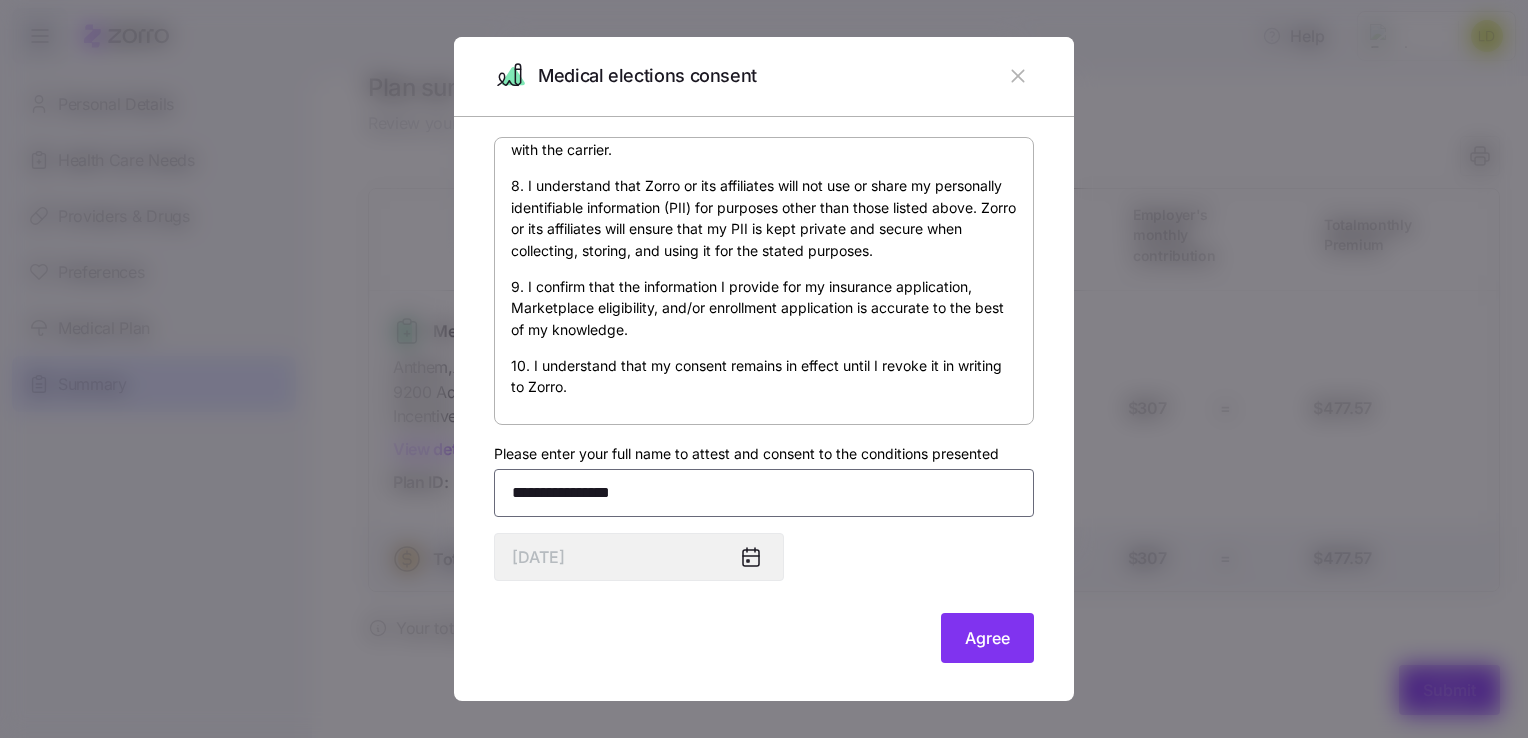 type on "**********" 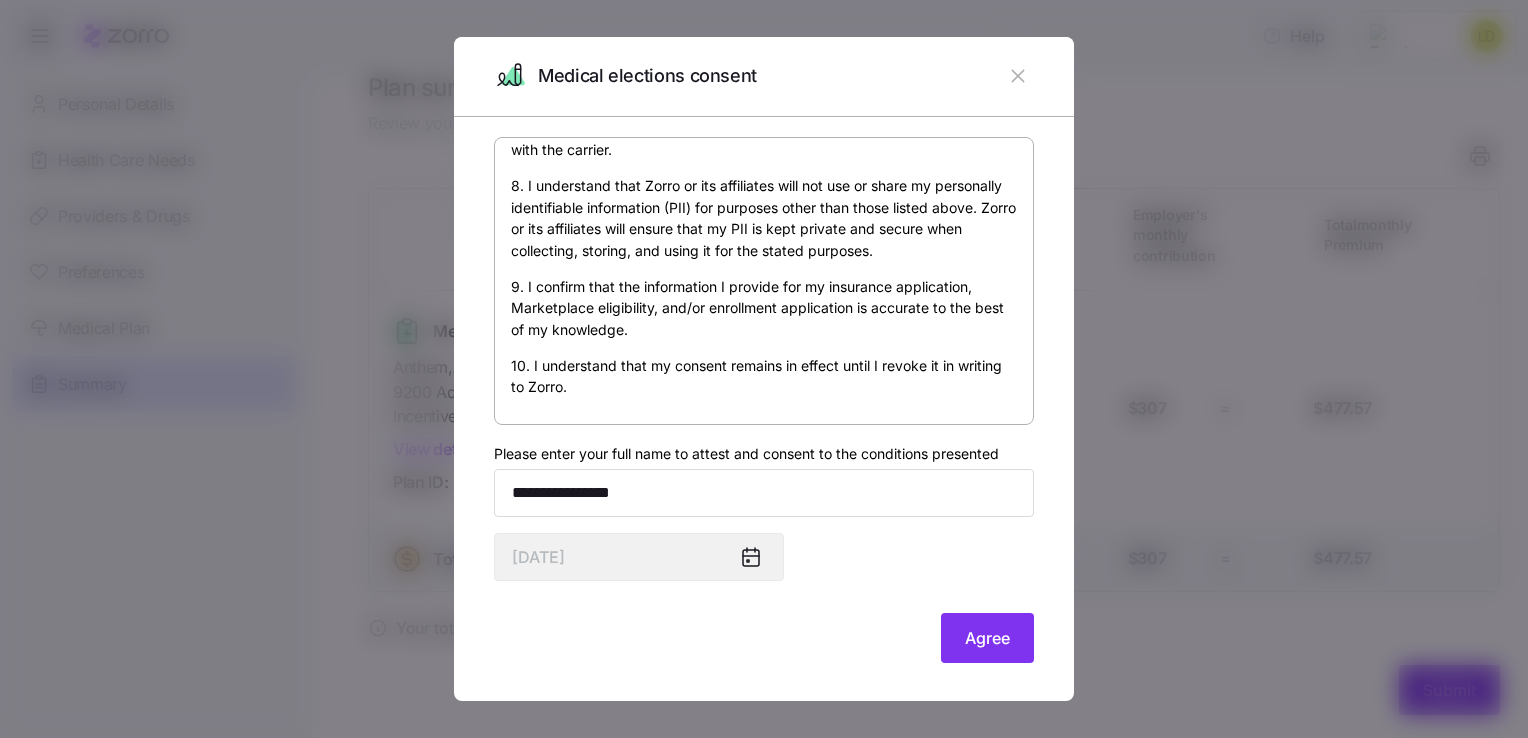click on "Agree" at bounding box center (987, 638) 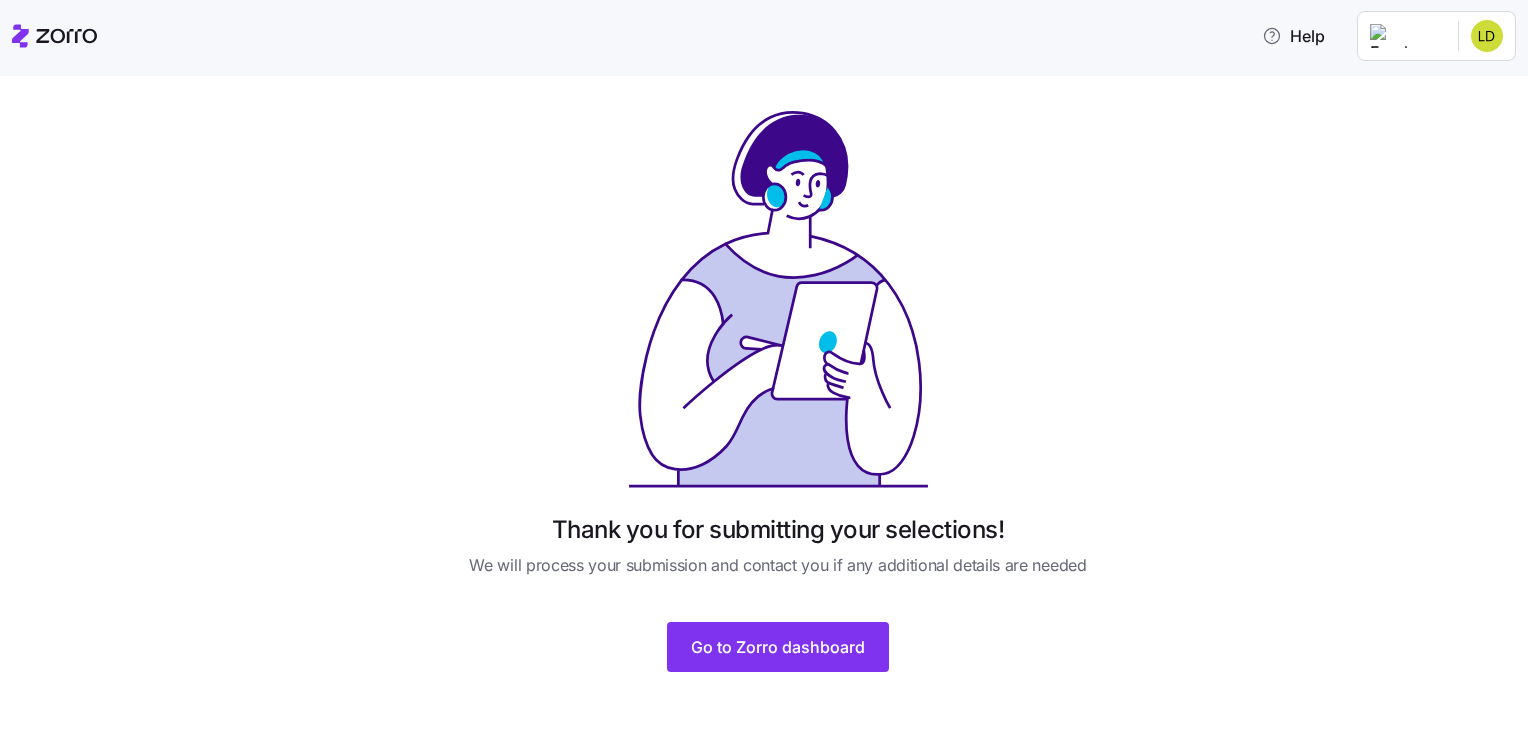 click on "Go to Zorro dashboard" at bounding box center (778, 647) 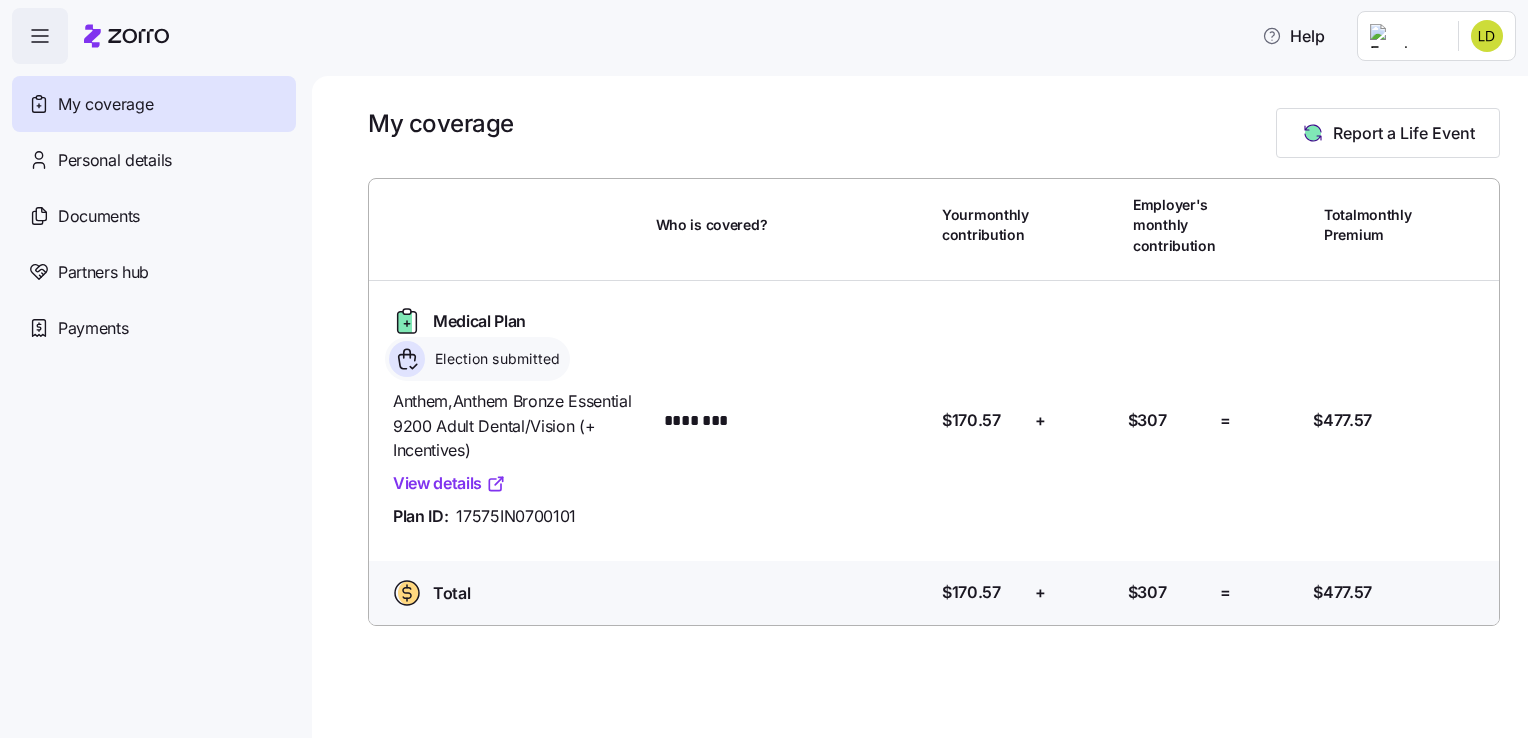 click on "View details" at bounding box center [449, 483] 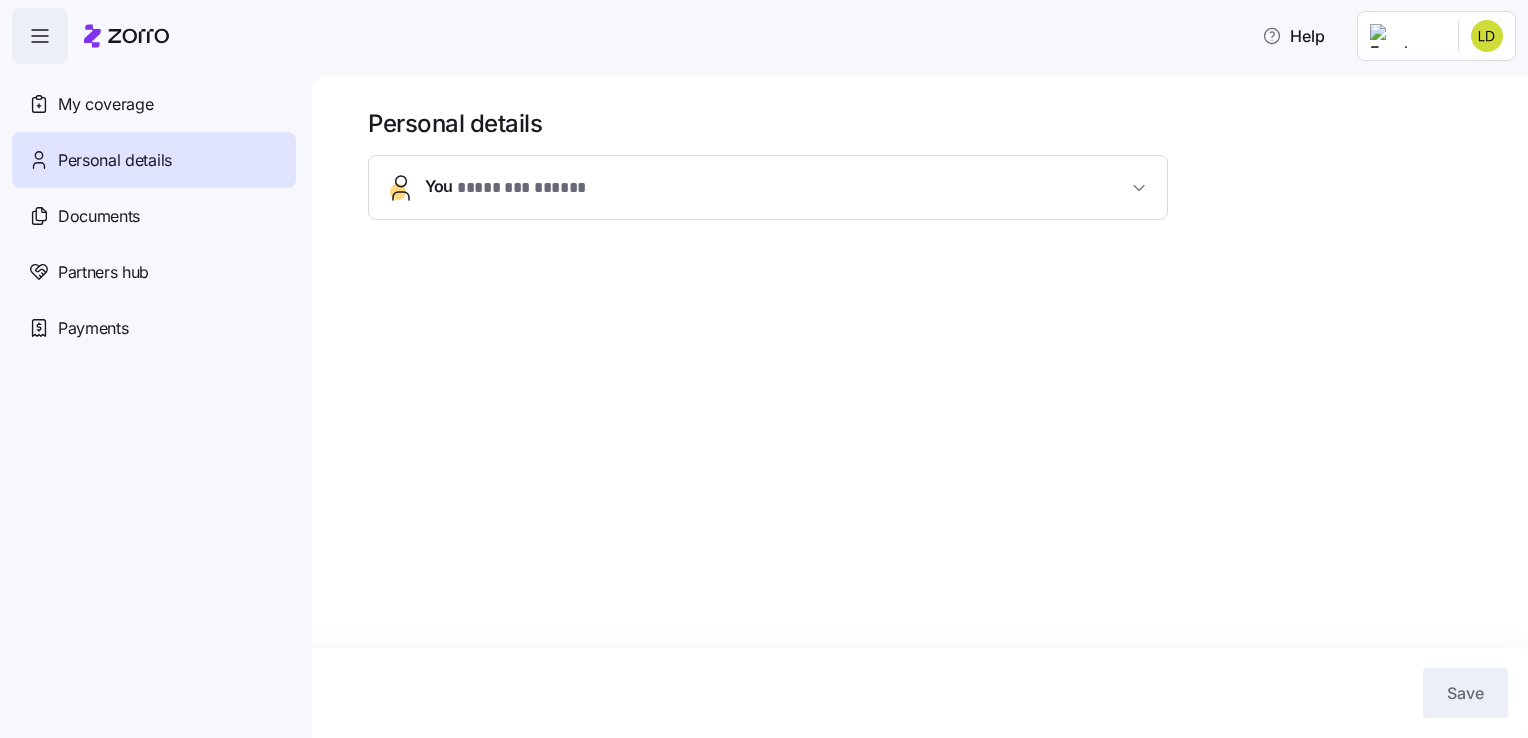 click on "Documents" at bounding box center (99, 216) 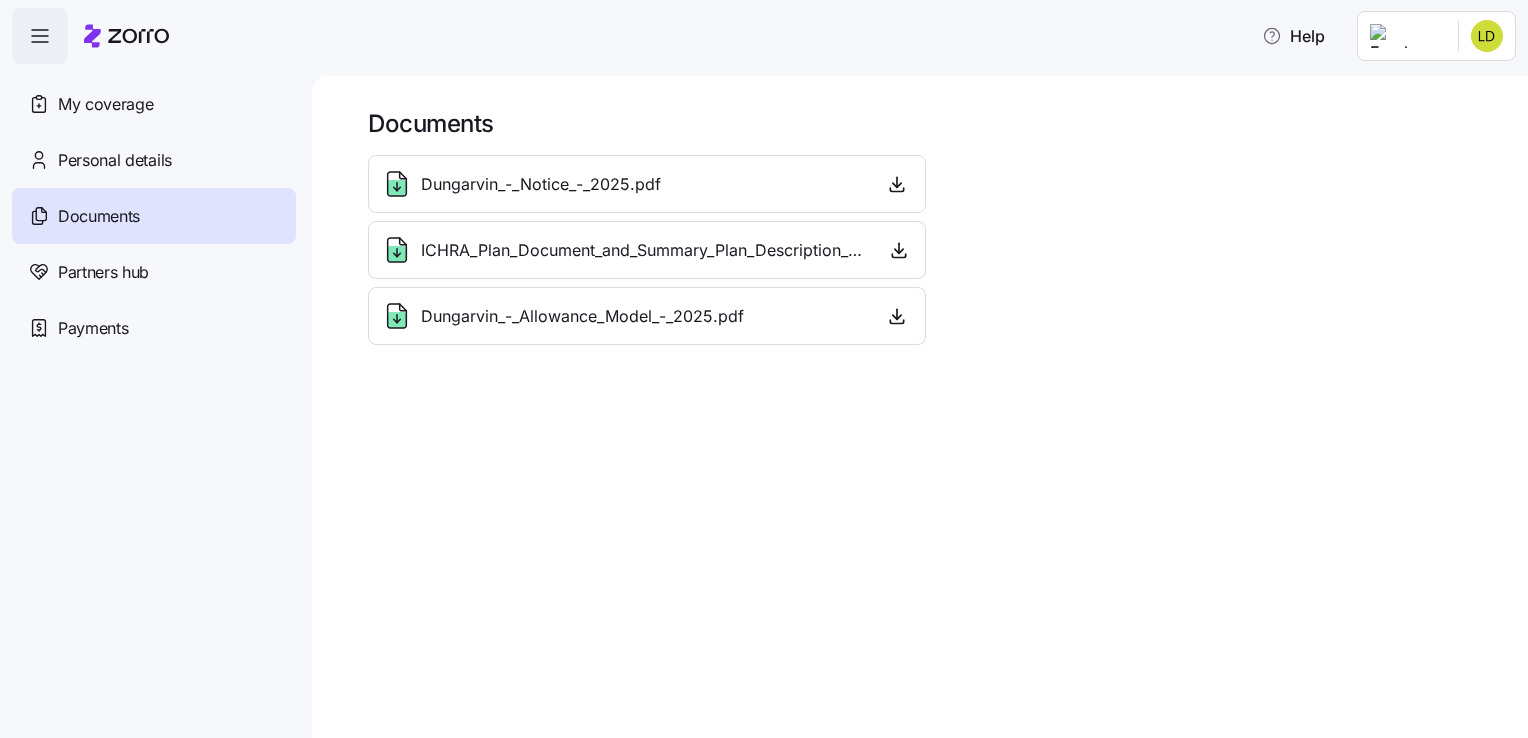 click on "Partners hub" at bounding box center (103, 272) 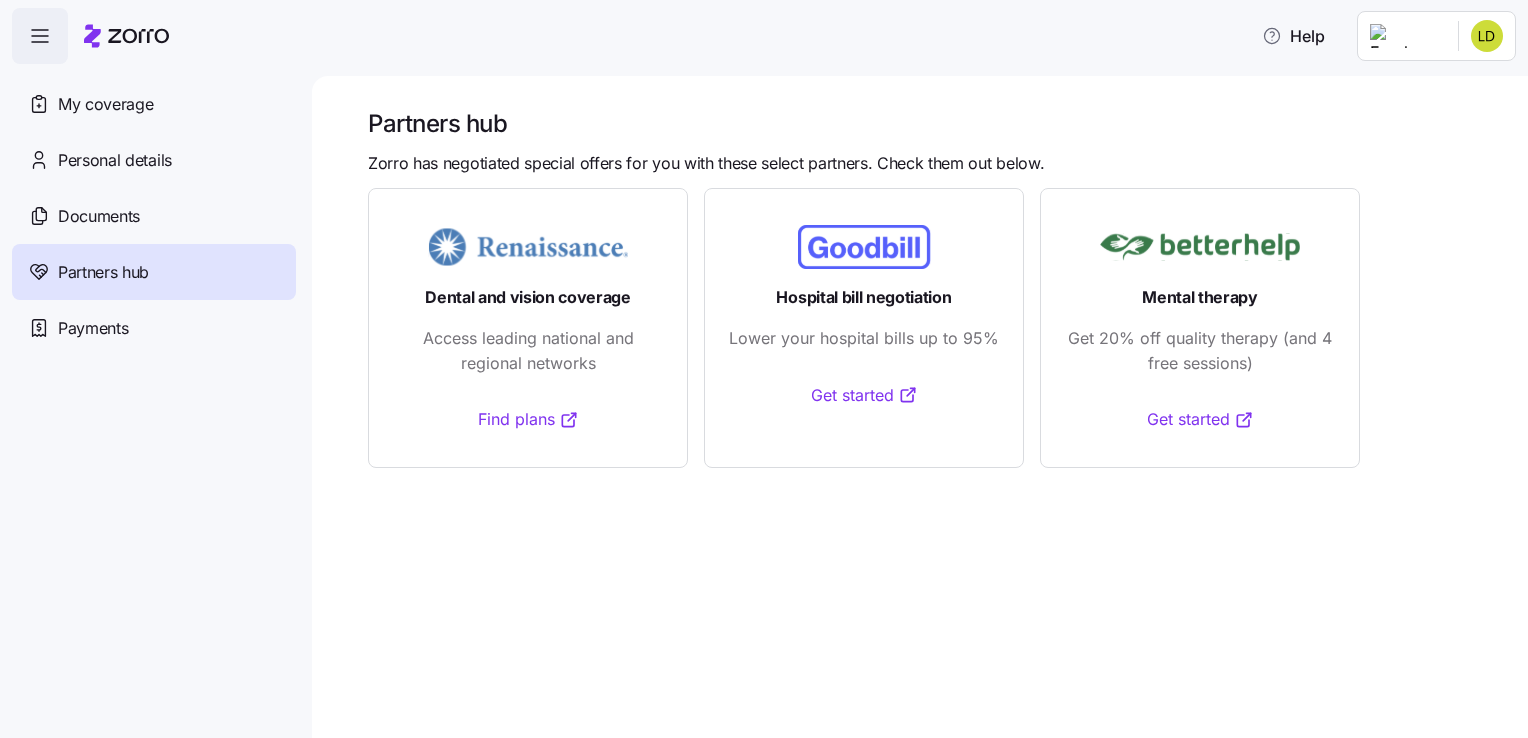 click on "Payments" at bounding box center (93, 328) 